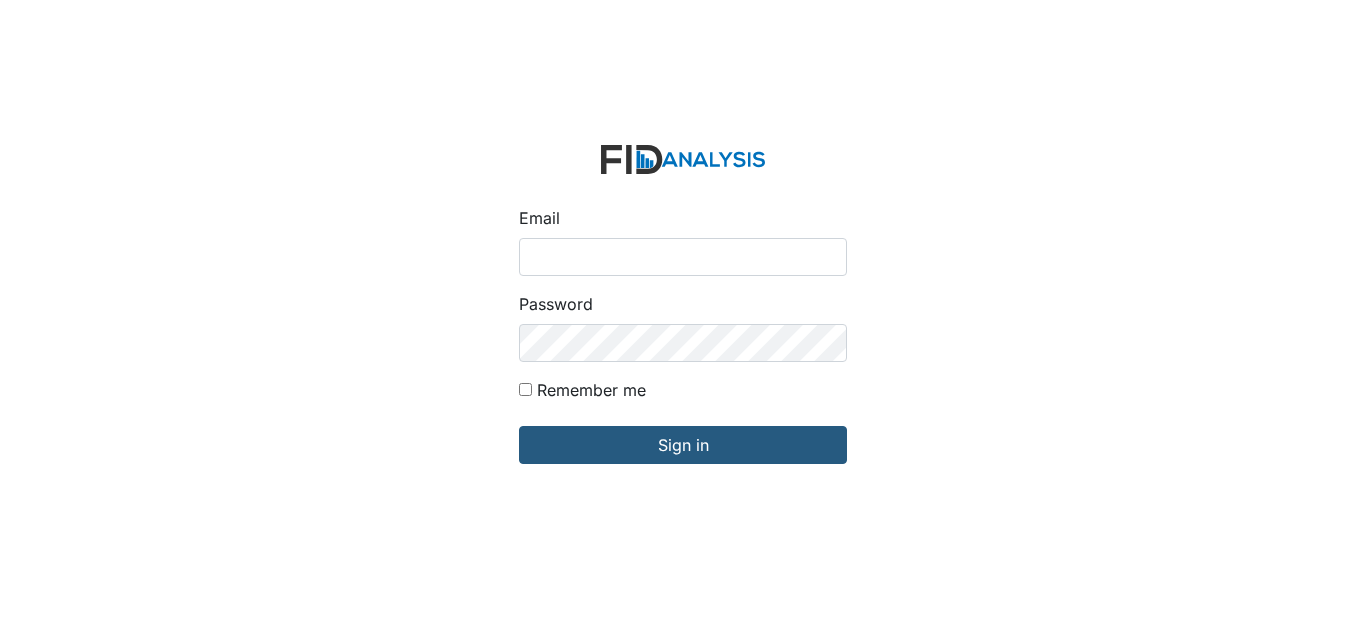 scroll, scrollTop: 0, scrollLeft: 0, axis: both 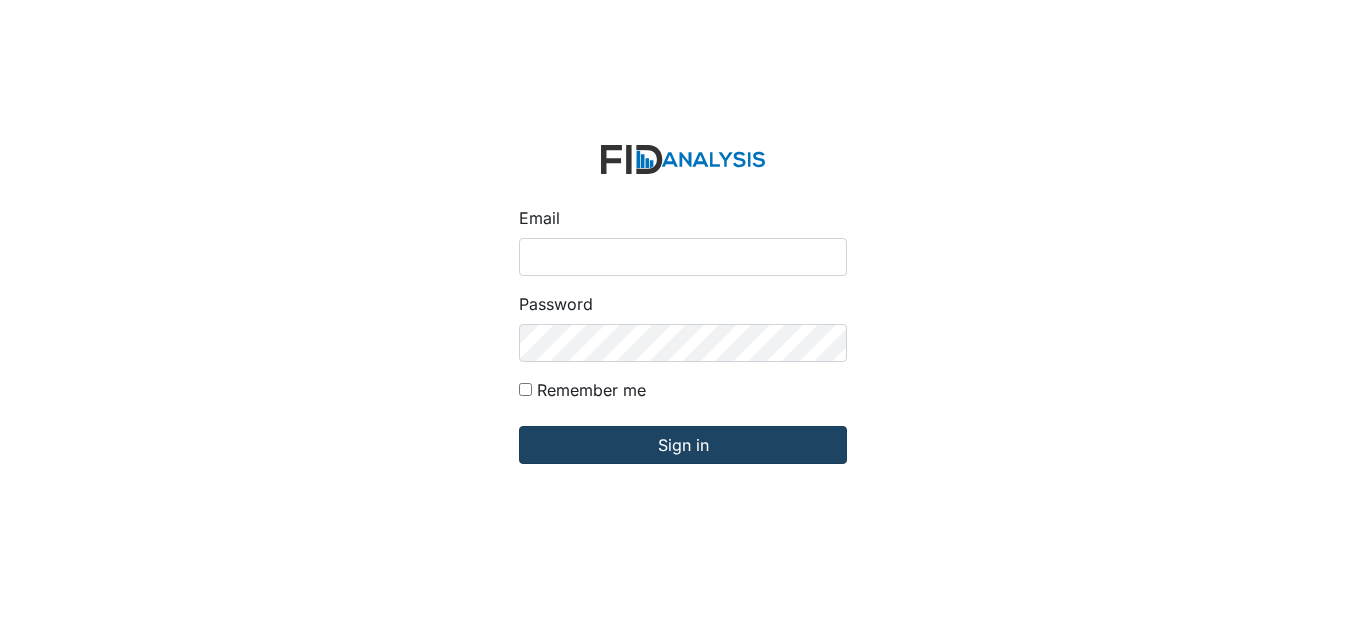type on "[USERNAME]@[DOMAIN].com" 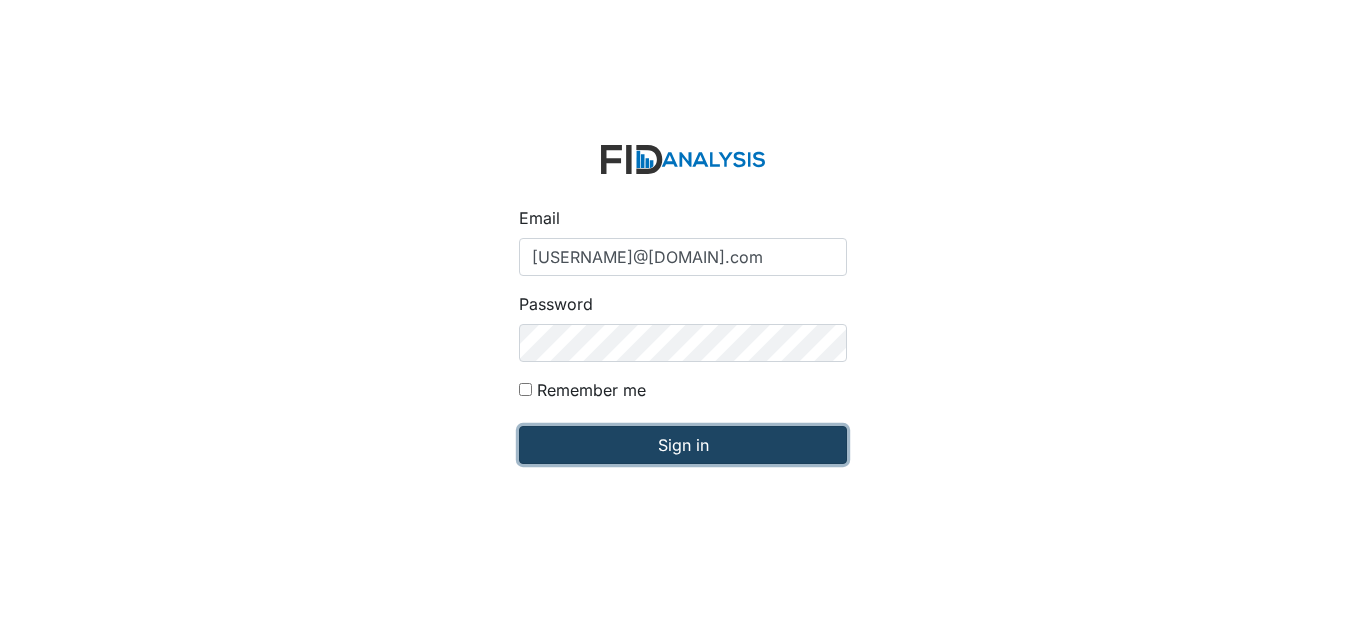 click on "Sign in" at bounding box center [683, 445] 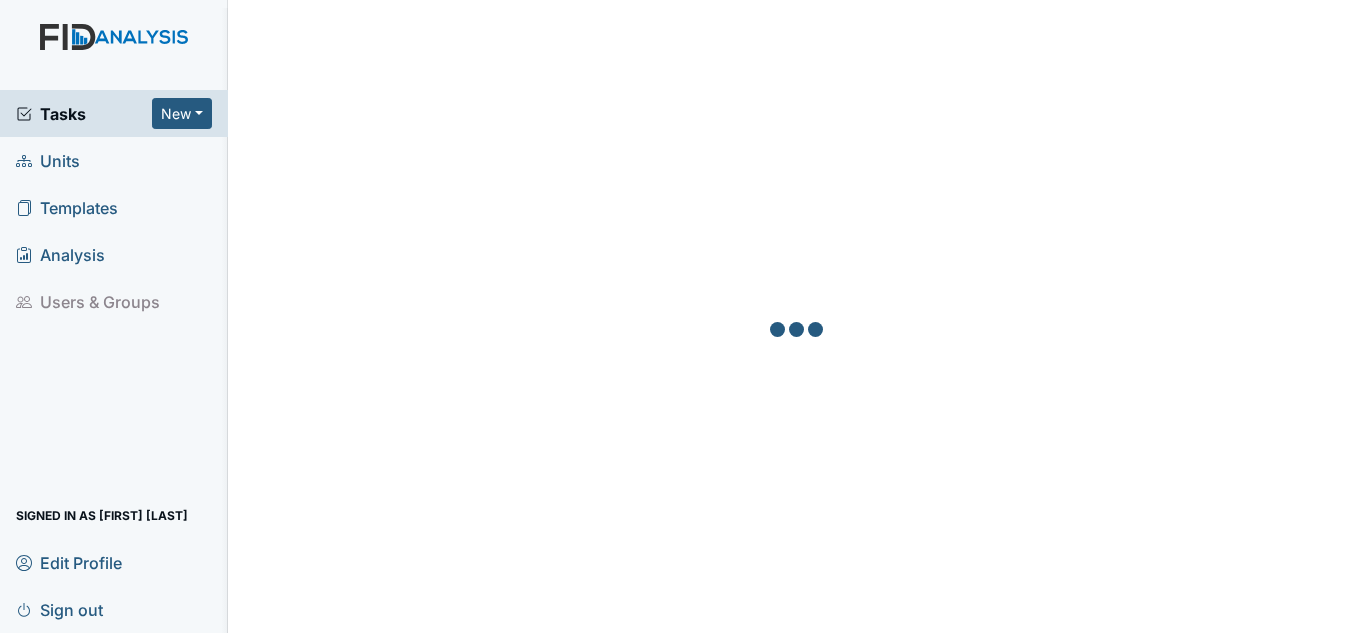 scroll, scrollTop: 0, scrollLeft: 0, axis: both 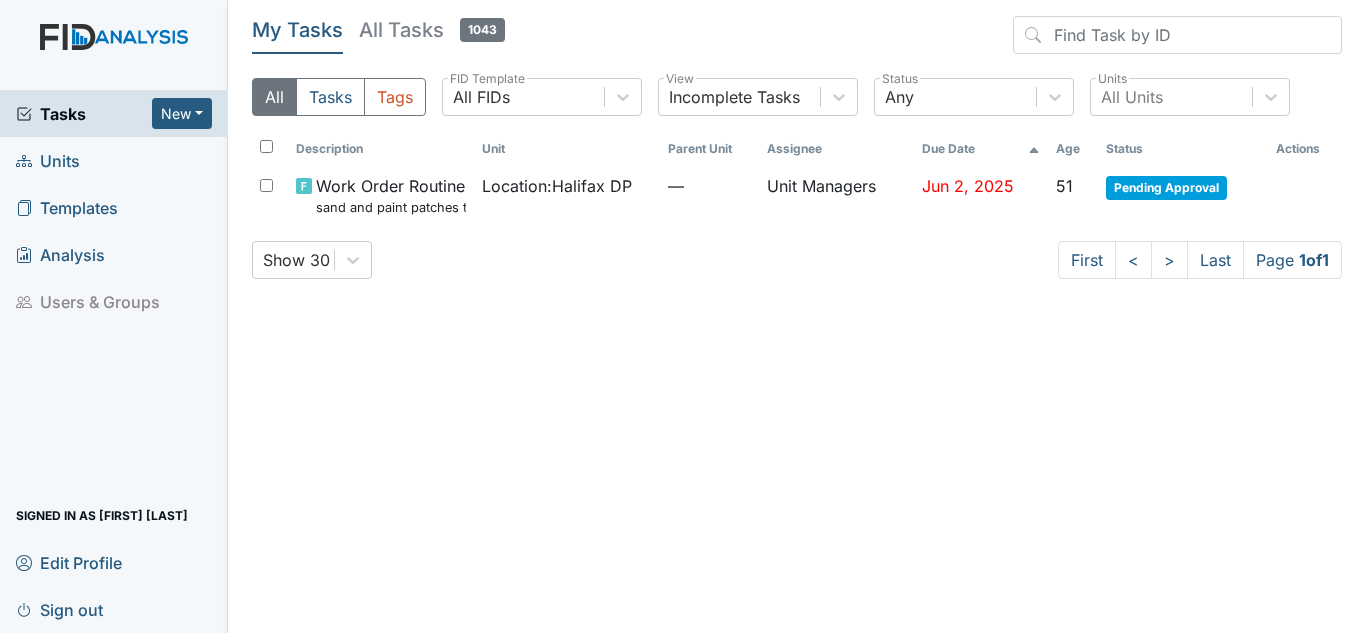 click on "Units" at bounding box center [48, 160] 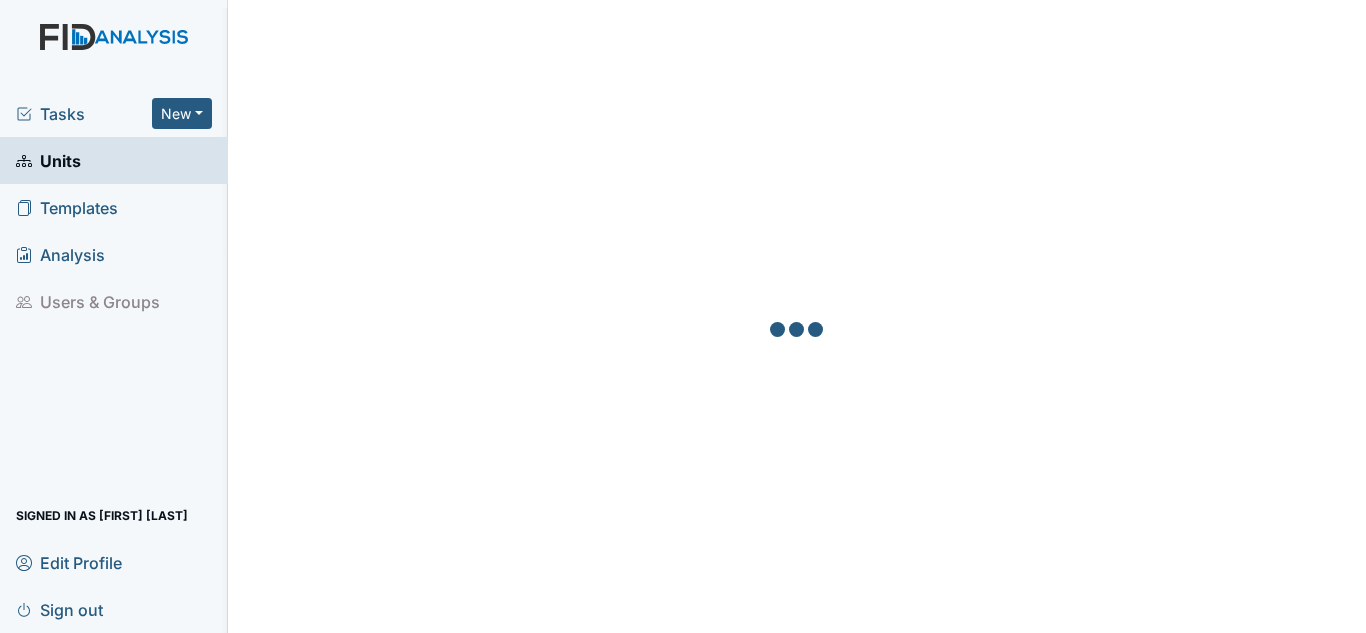 scroll, scrollTop: 0, scrollLeft: 0, axis: both 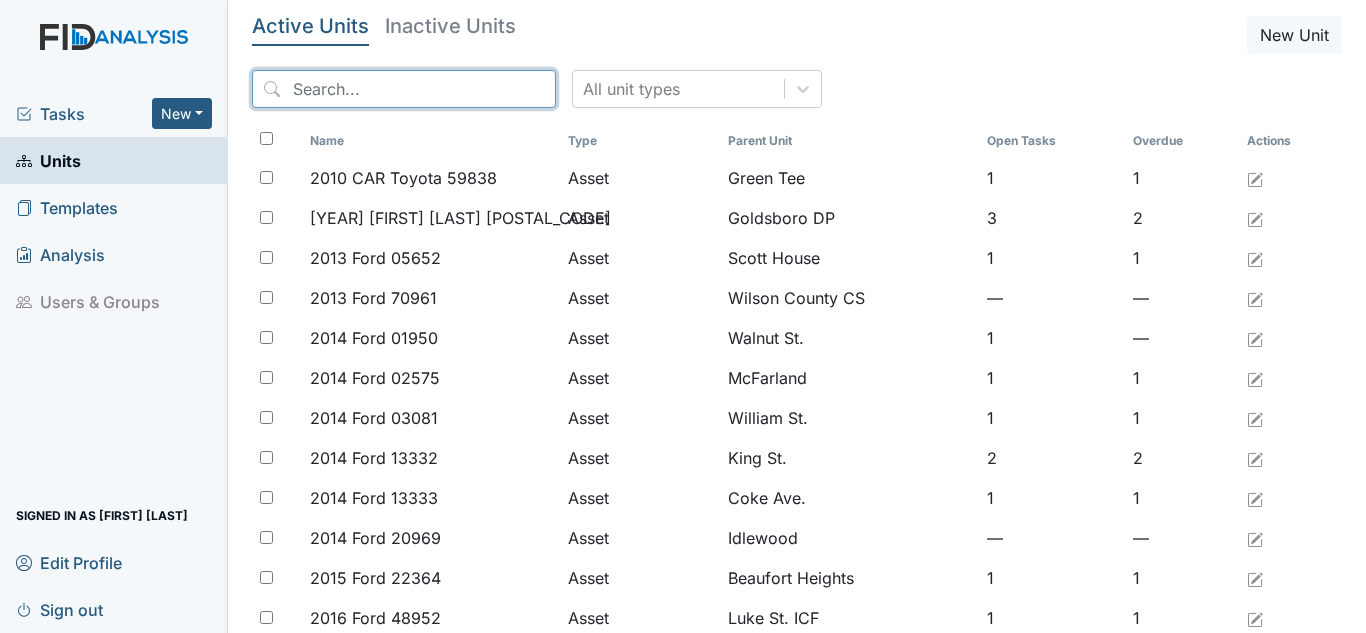click at bounding box center (404, 89) 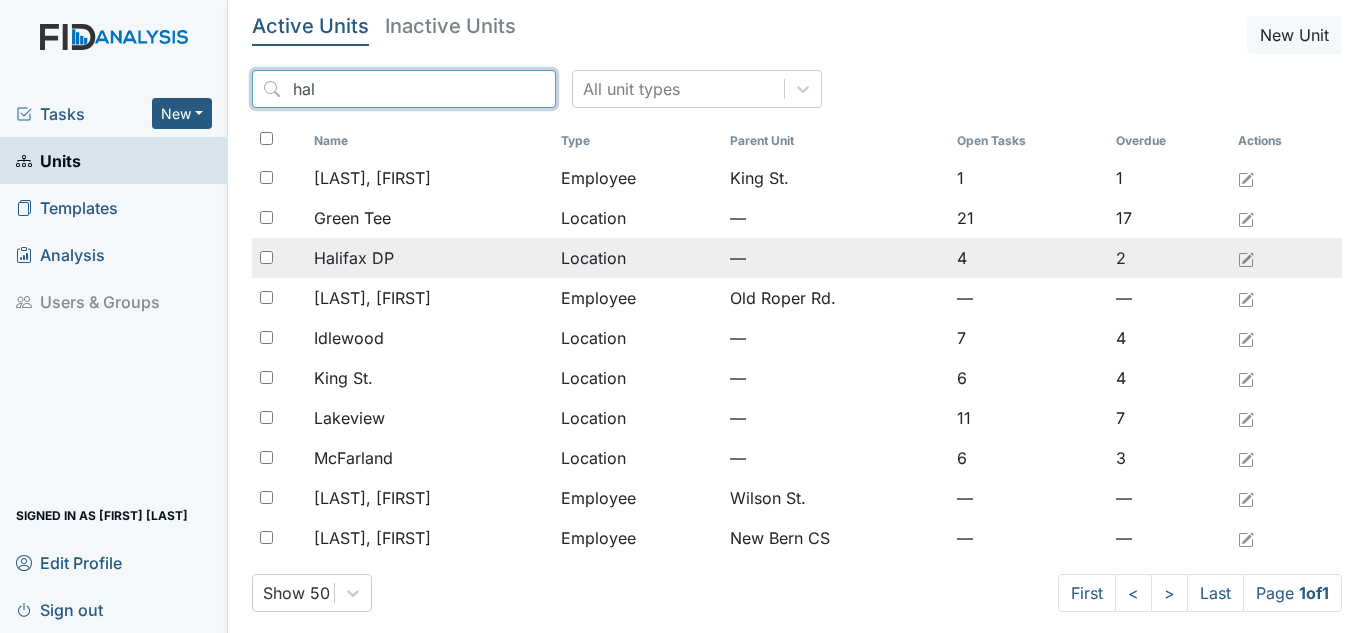 type on "hal" 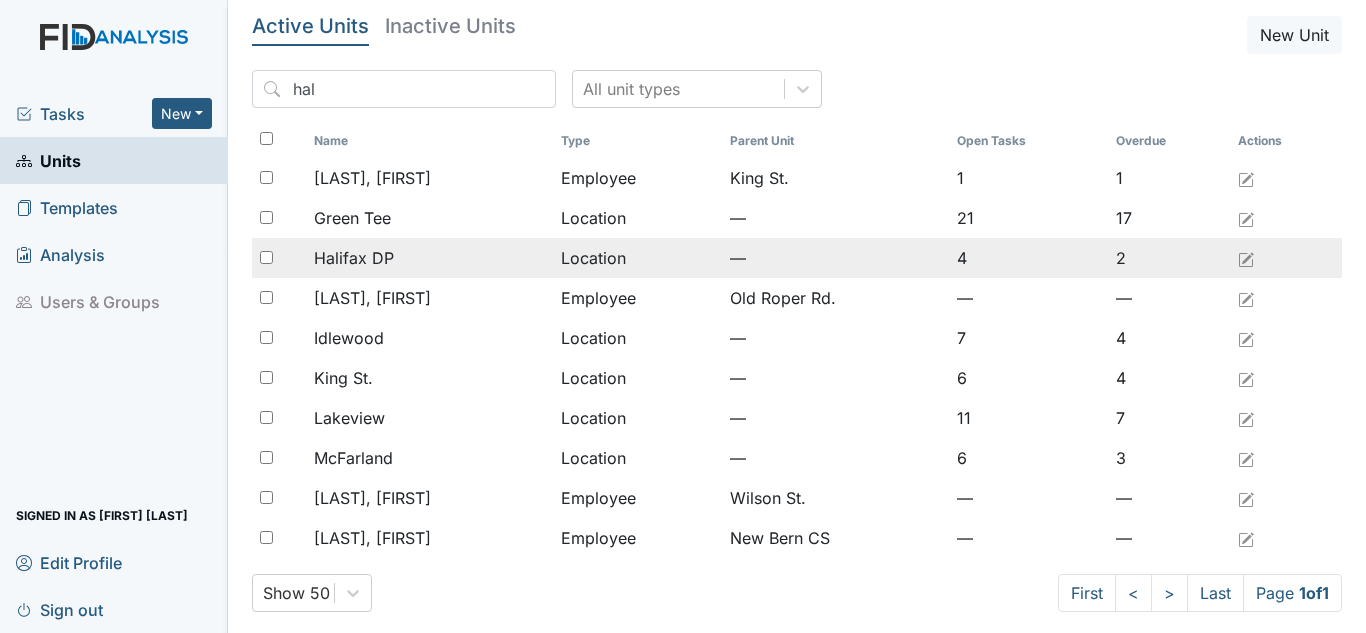 click on "Halifax DP" at bounding box center (372, 178) 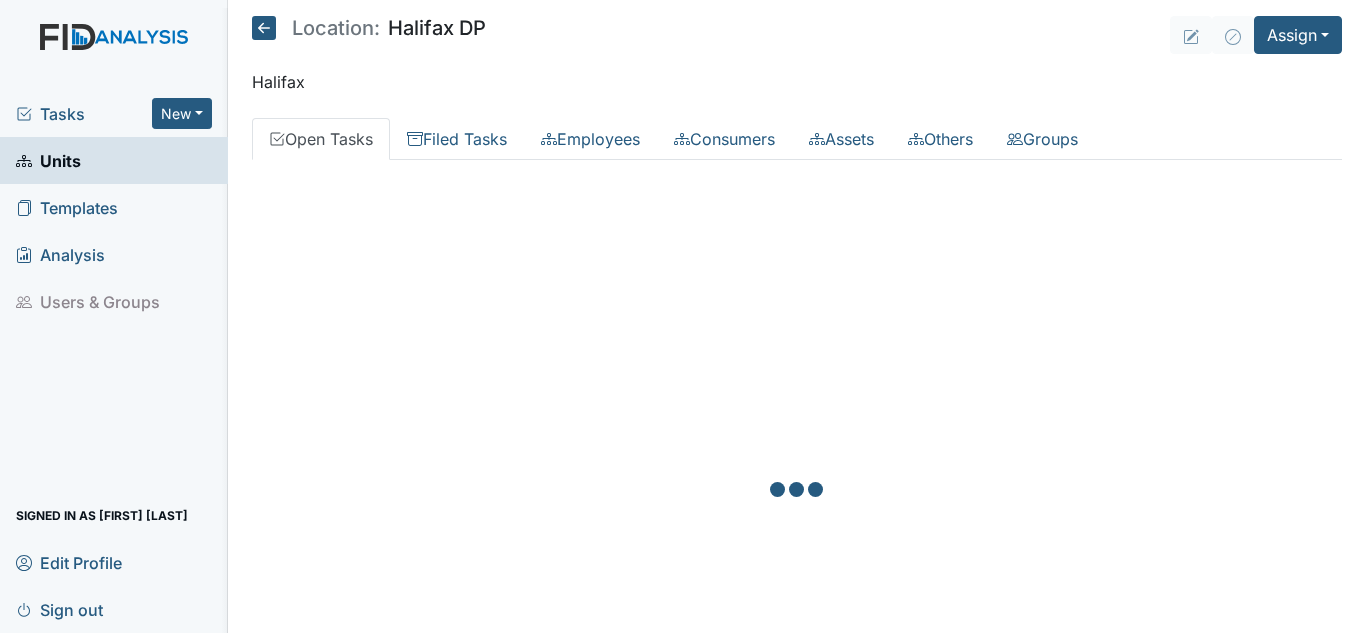scroll, scrollTop: 0, scrollLeft: 0, axis: both 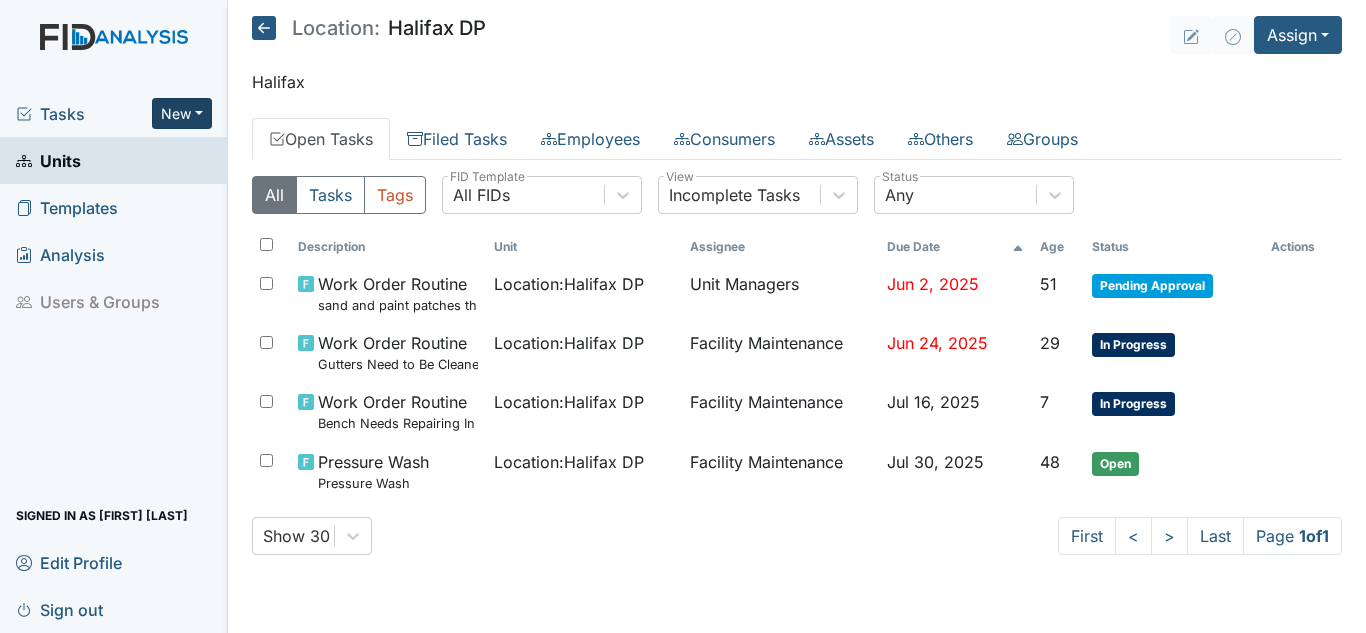 click on "New" at bounding box center [182, 113] 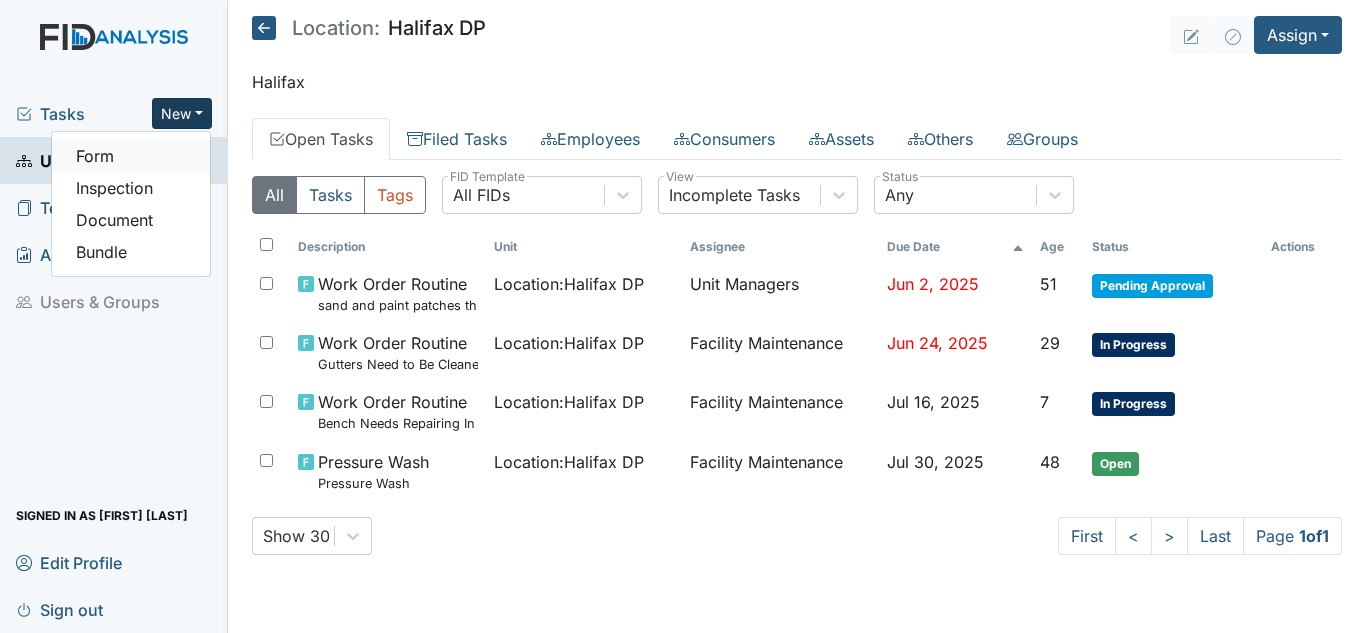 click on "Form" at bounding box center [131, 156] 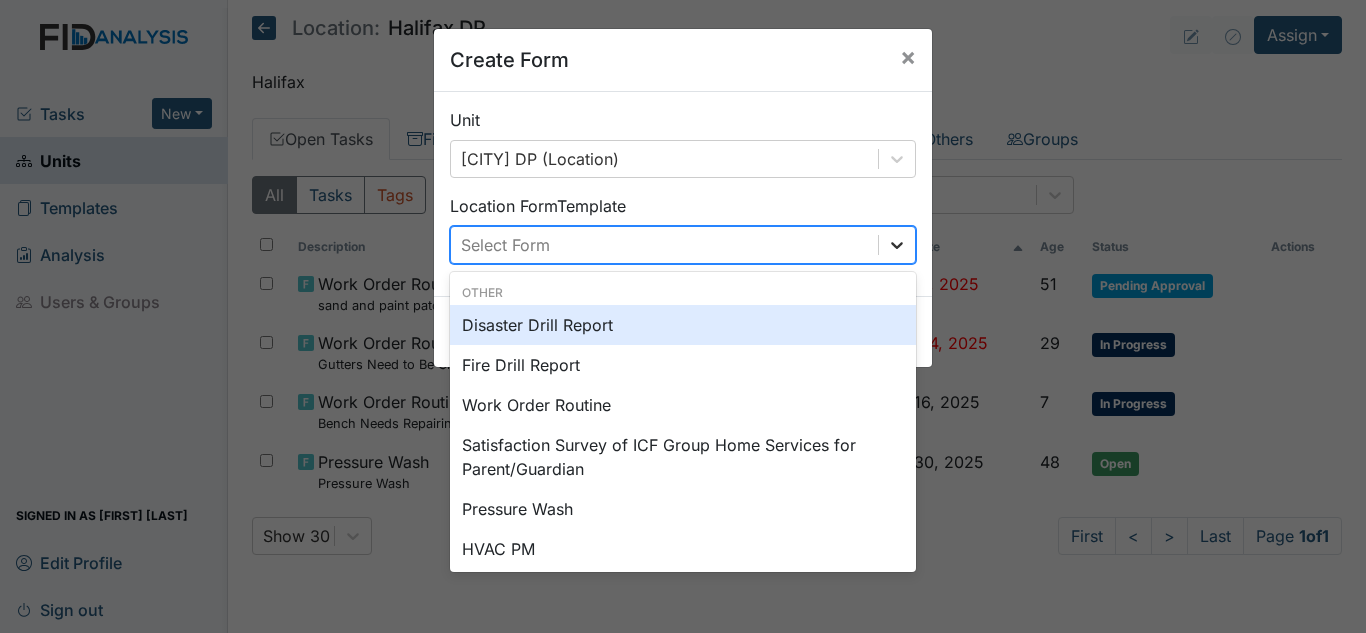 click at bounding box center (897, 245) 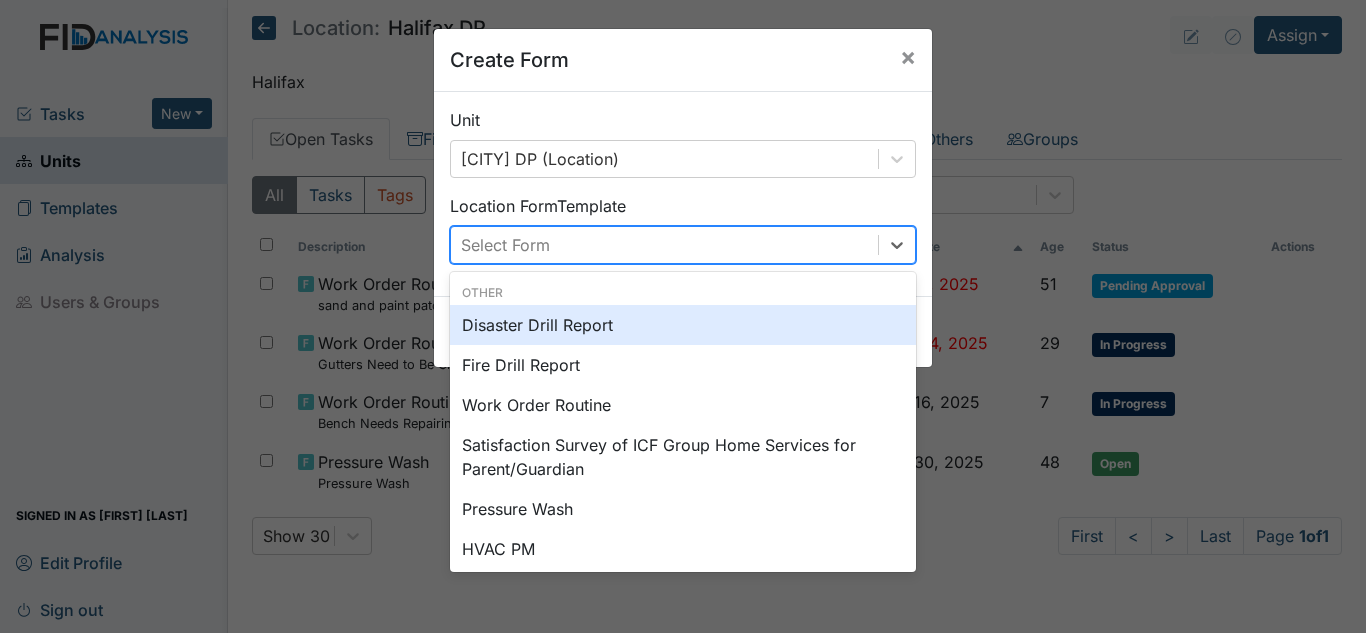 click on "Disaster Drill Report" at bounding box center [683, 325] 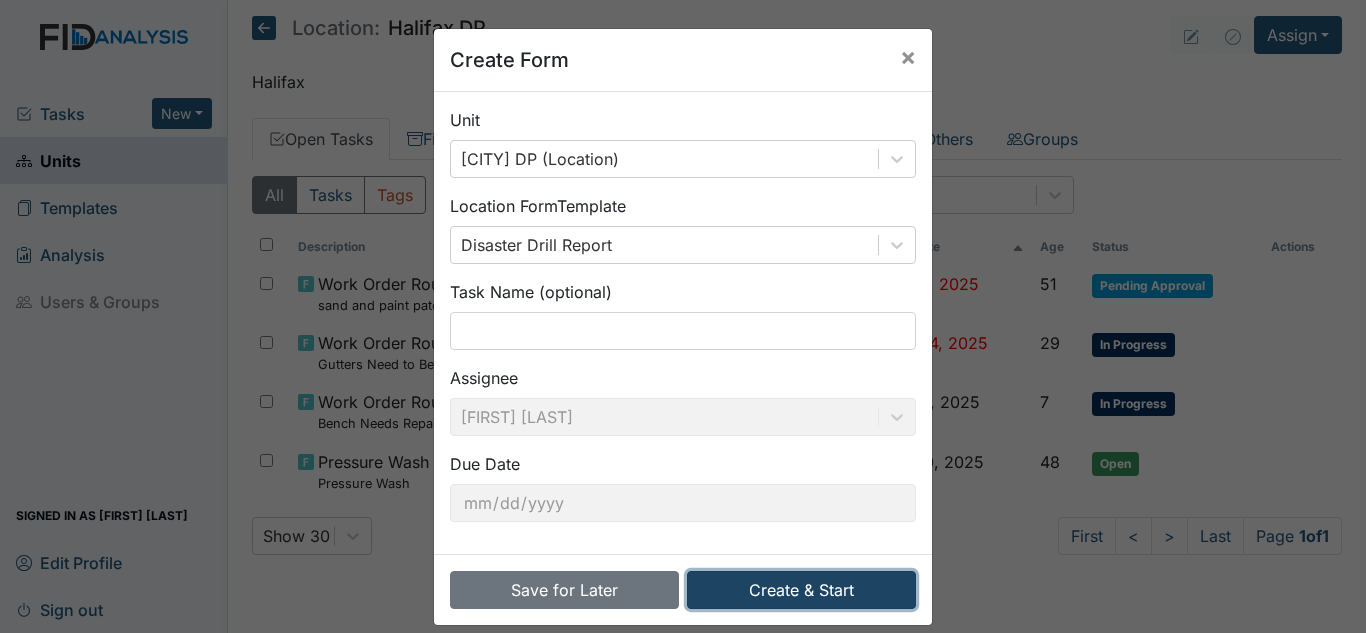 click on "Create & Start" at bounding box center (801, 590) 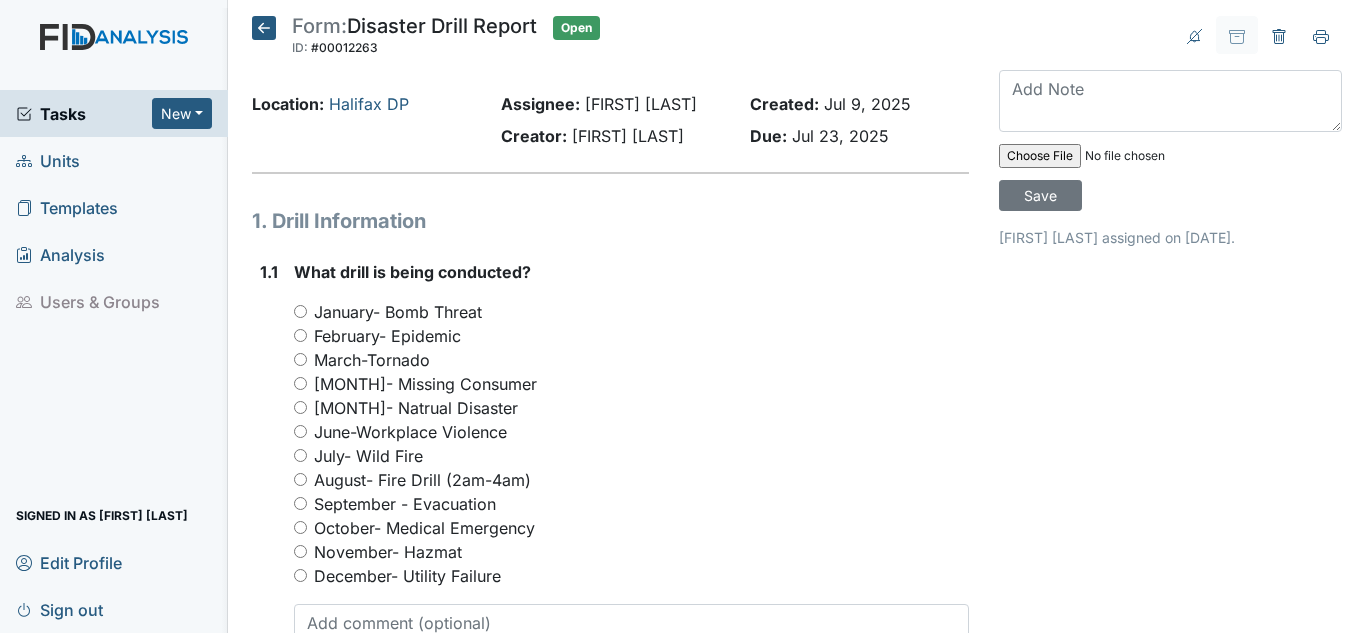 scroll, scrollTop: 0, scrollLeft: 0, axis: both 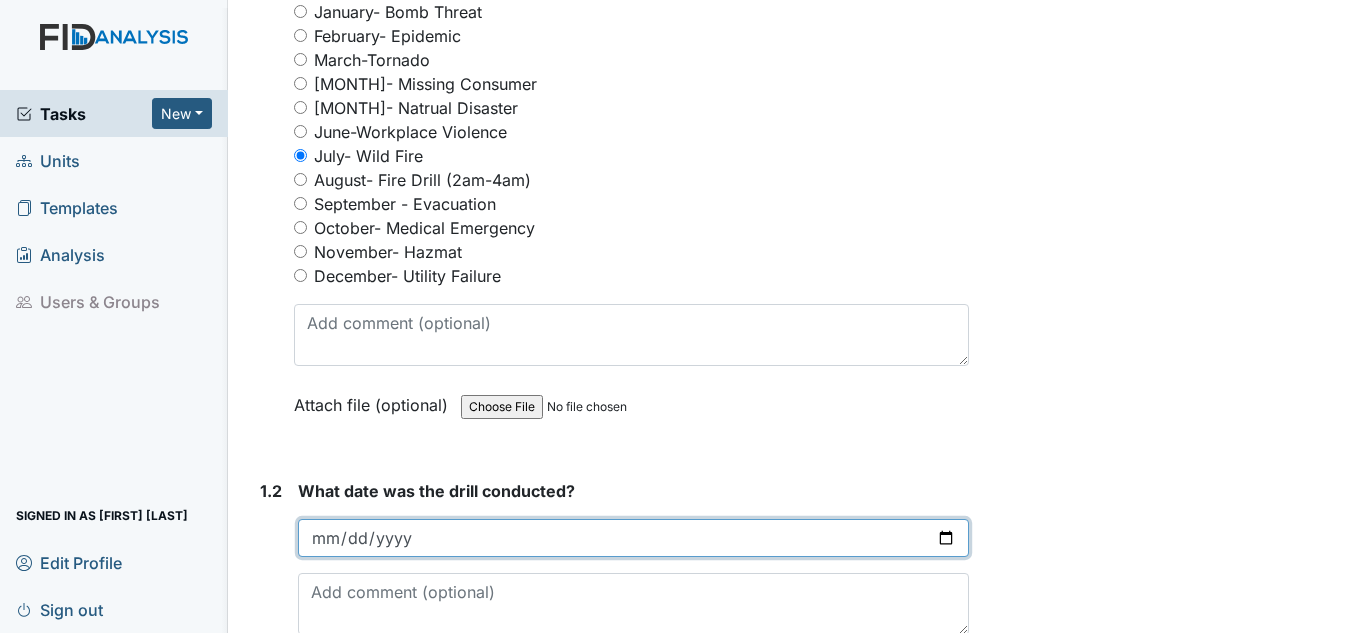 click at bounding box center [633, 538] 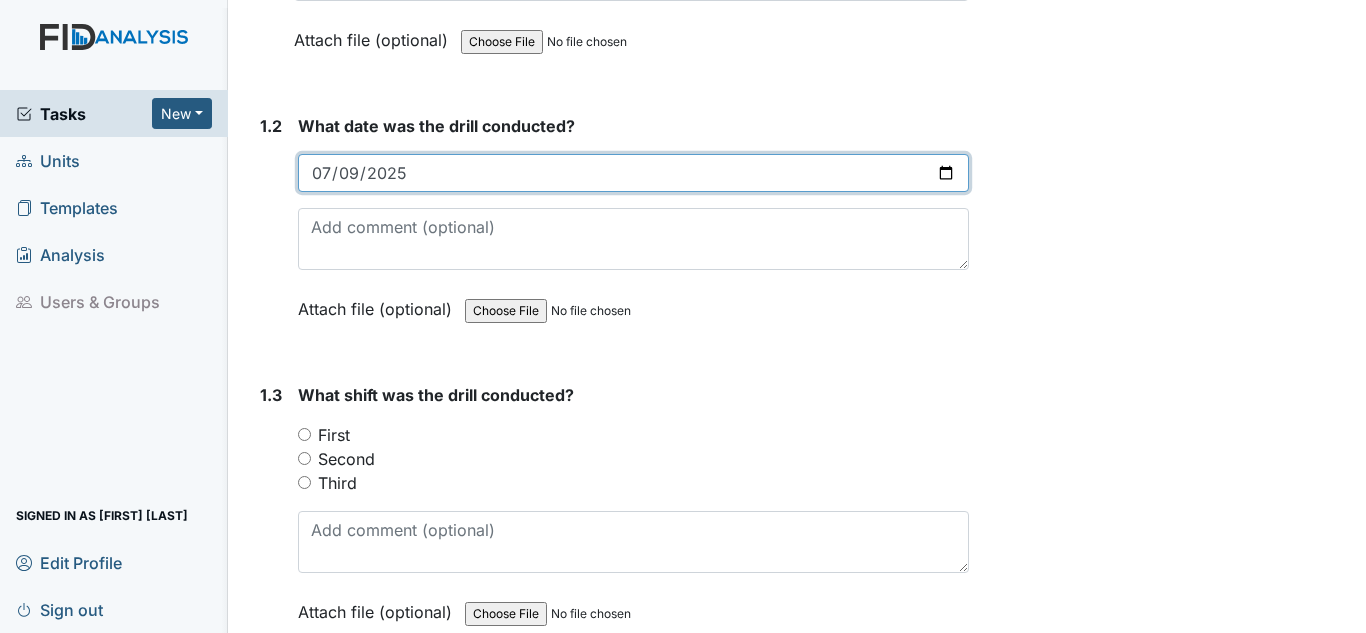 scroll, scrollTop: 700, scrollLeft: 0, axis: vertical 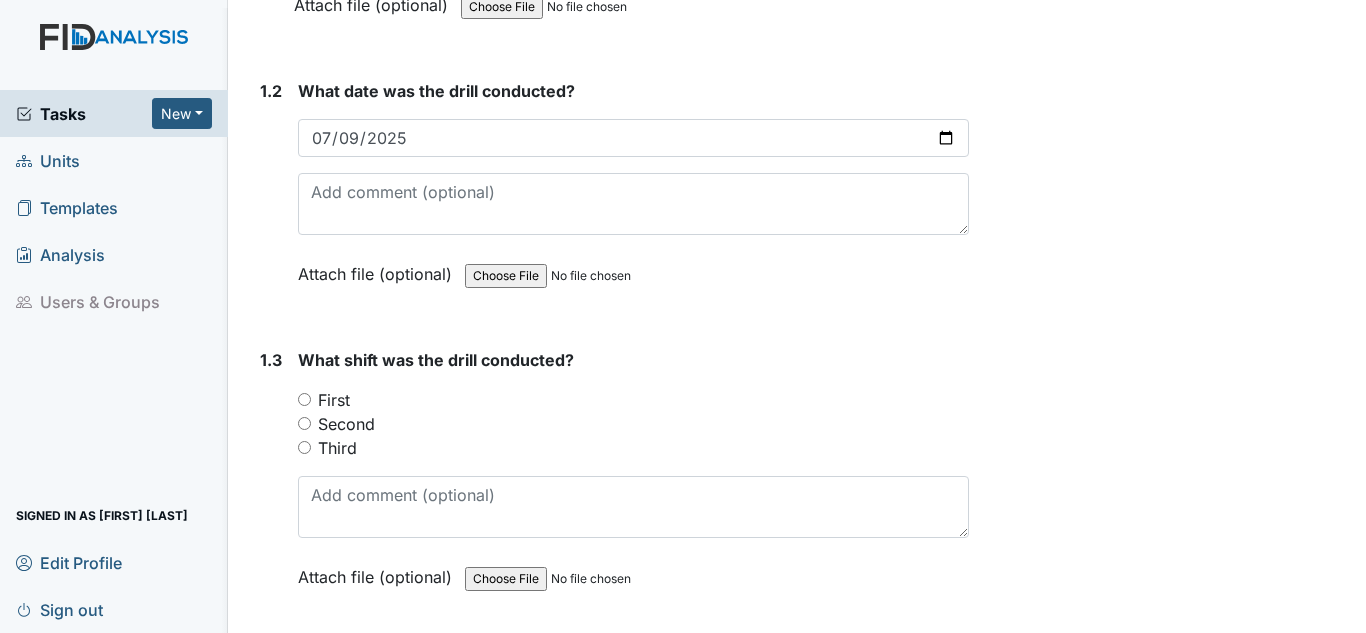 click on "First" at bounding box center [334, 400] 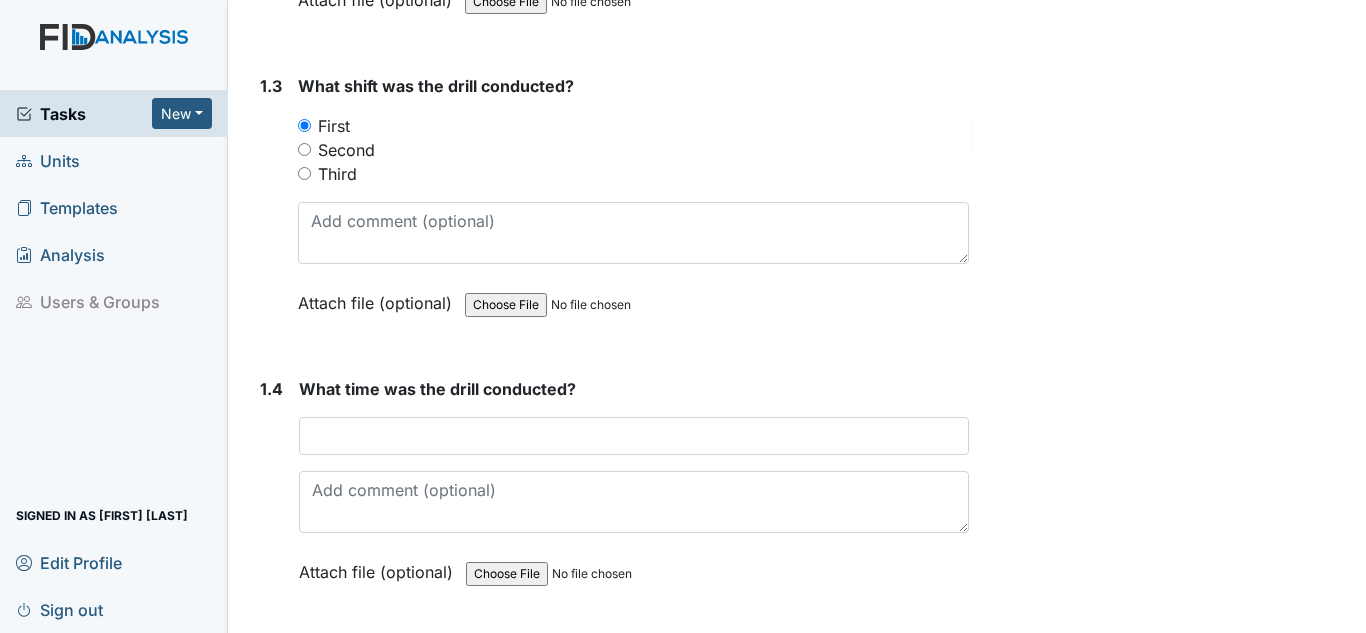 scroll, scrollTop: 1100, scrollLeft: 0, axis: vertical 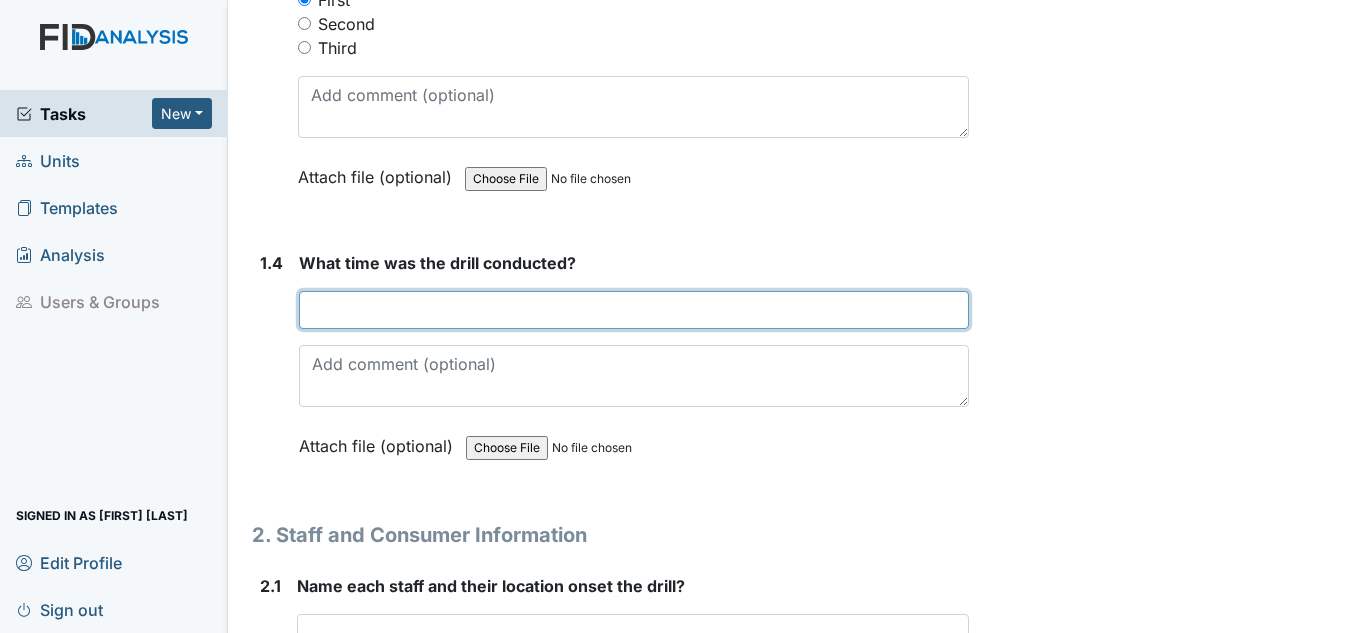 click at bounding box center (634, 310) 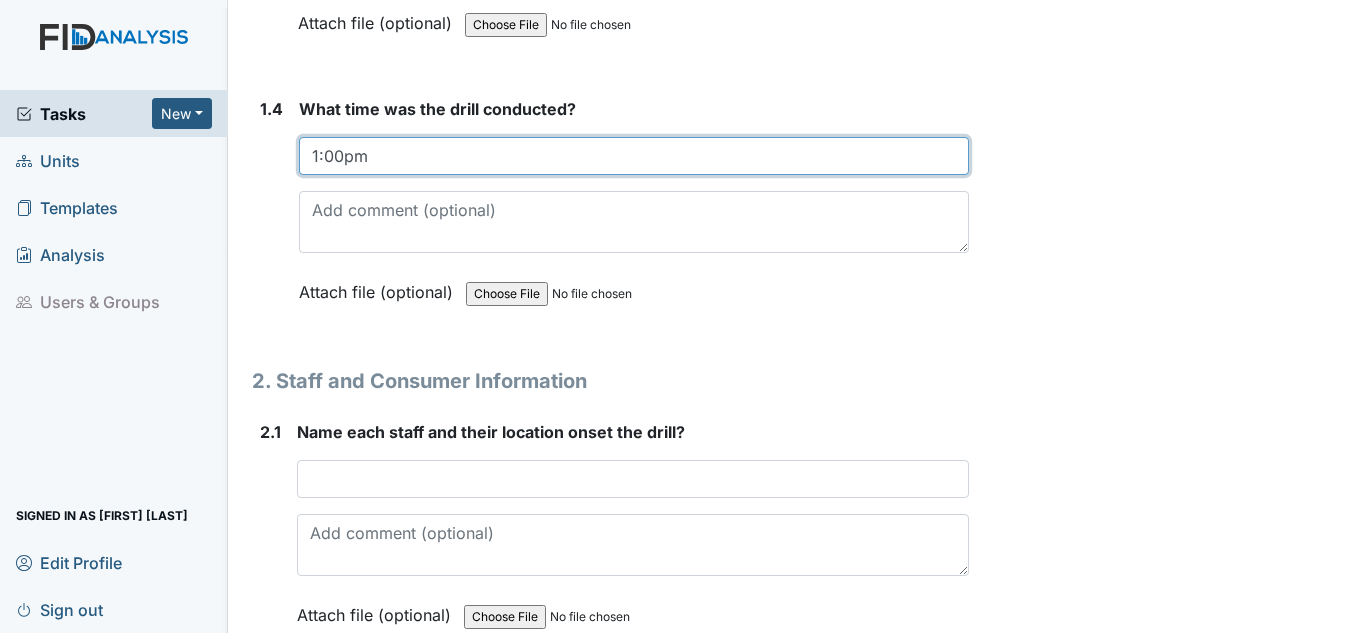 scroll, scrollTop: 1400, scrollLeft: 0, axis: vertical 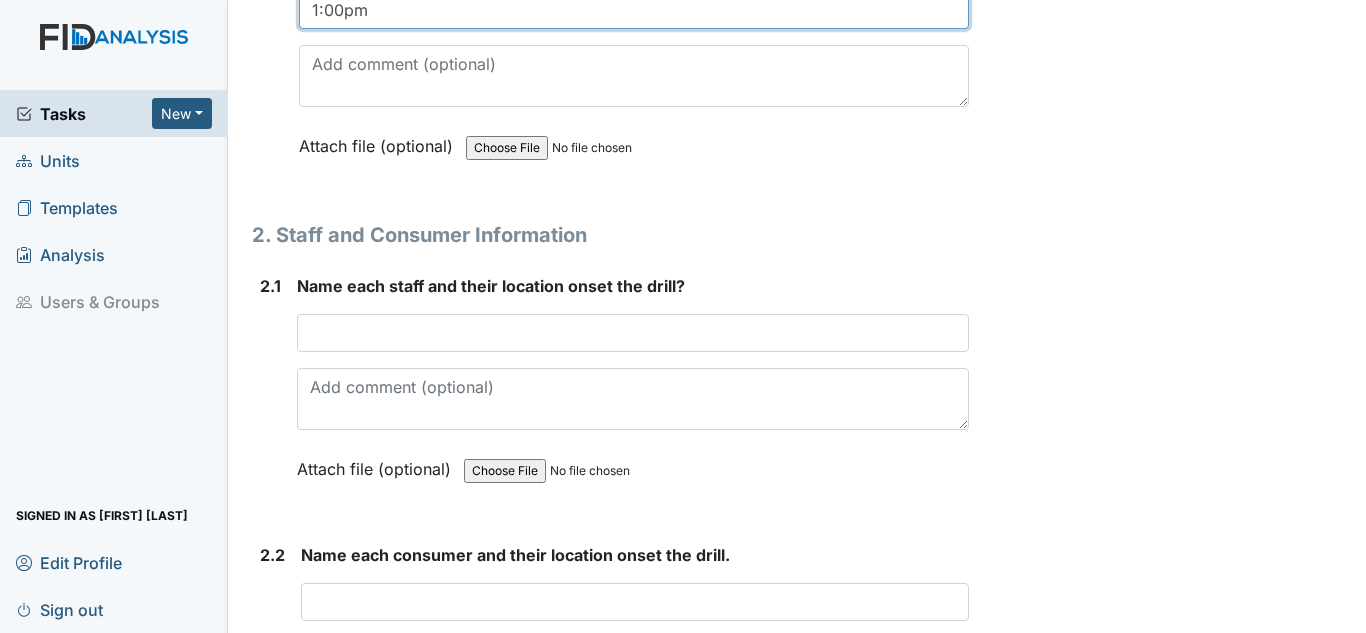 type on "1:00pm" 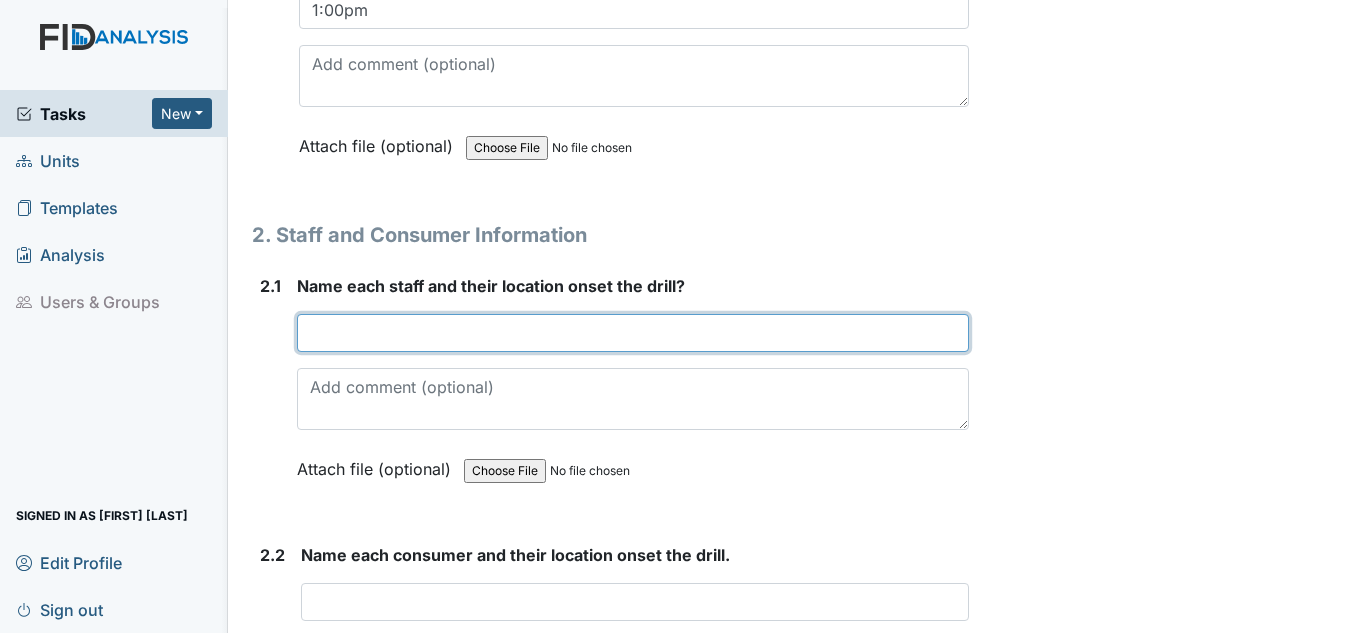 click at bounding box center [633, 333] 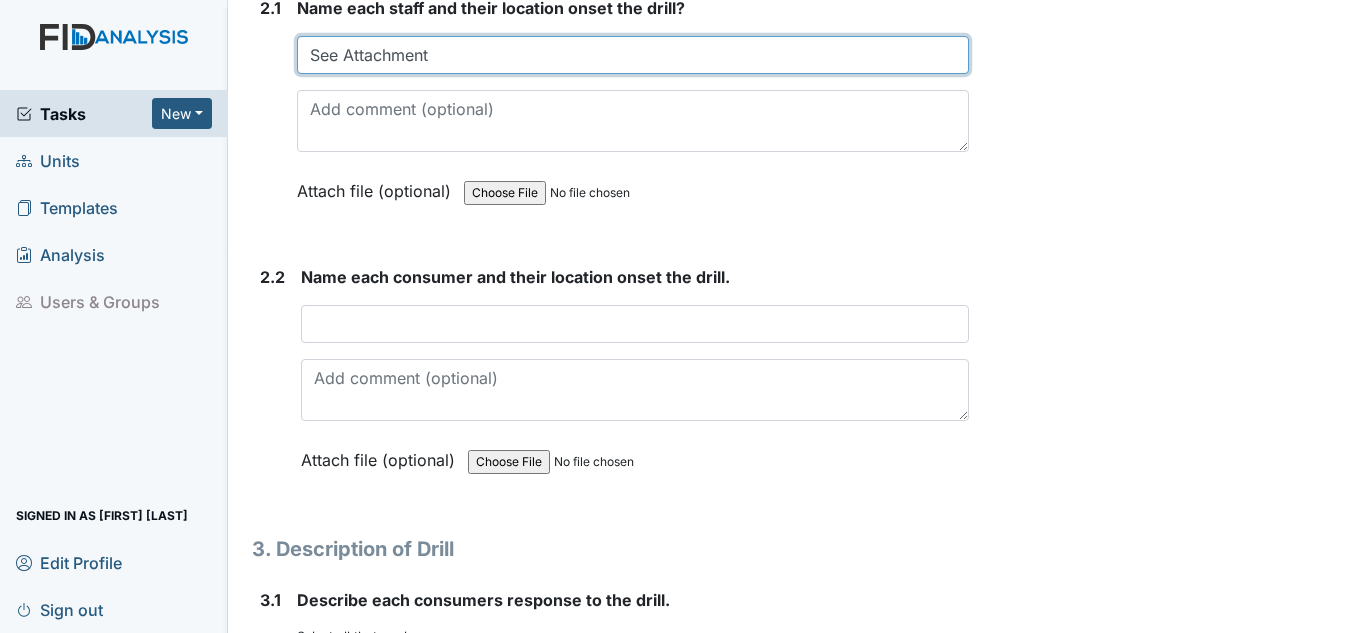 scroll, scrollTop: 1700, scrollLeft: 0, axis: vertical 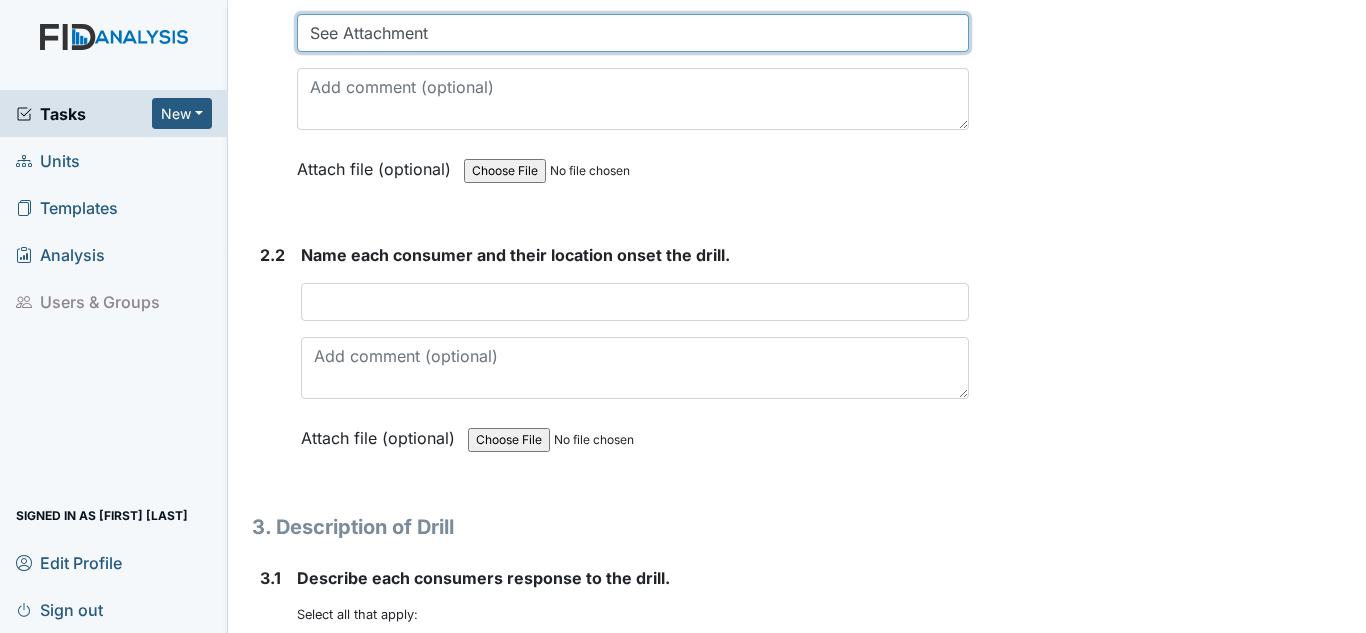 type on "See Attachment" 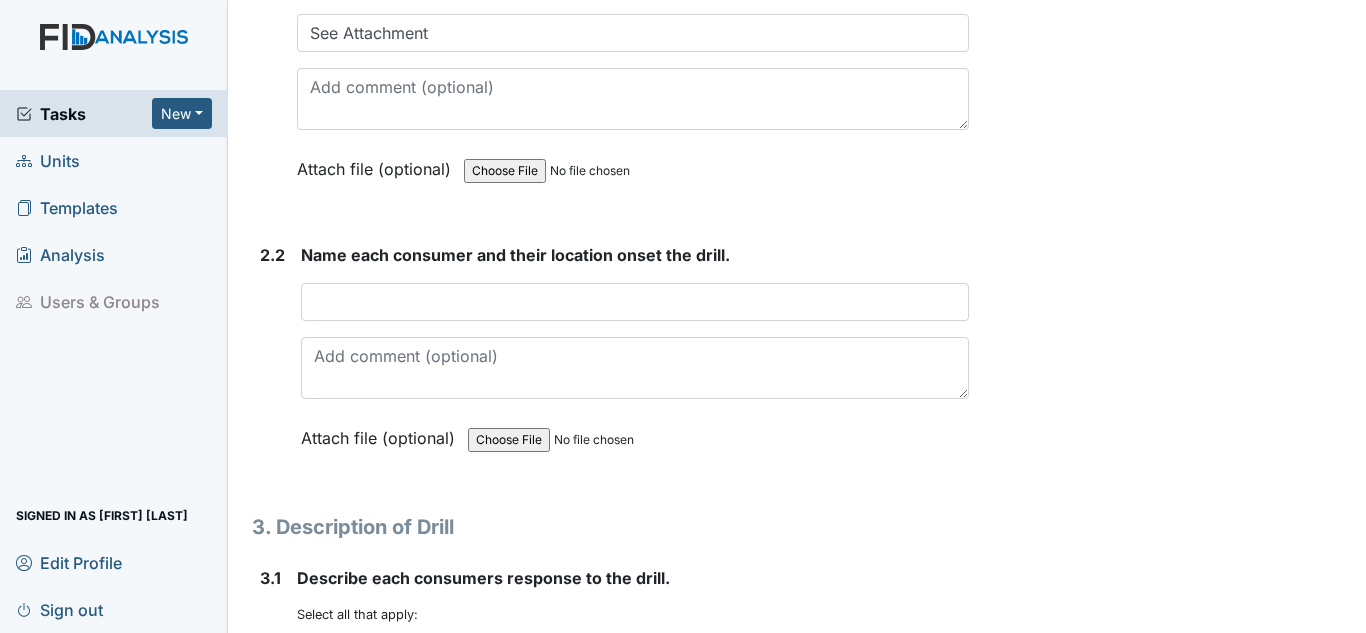 click on "Name each consumer and their location onset the drill.
This field is required.
Attach file (optional)
You can upload .pdf, .txt, .jpg, .jpeg, .png, .csv, .xls, or .doc files under 100MB." at bounding box center (635, 353) 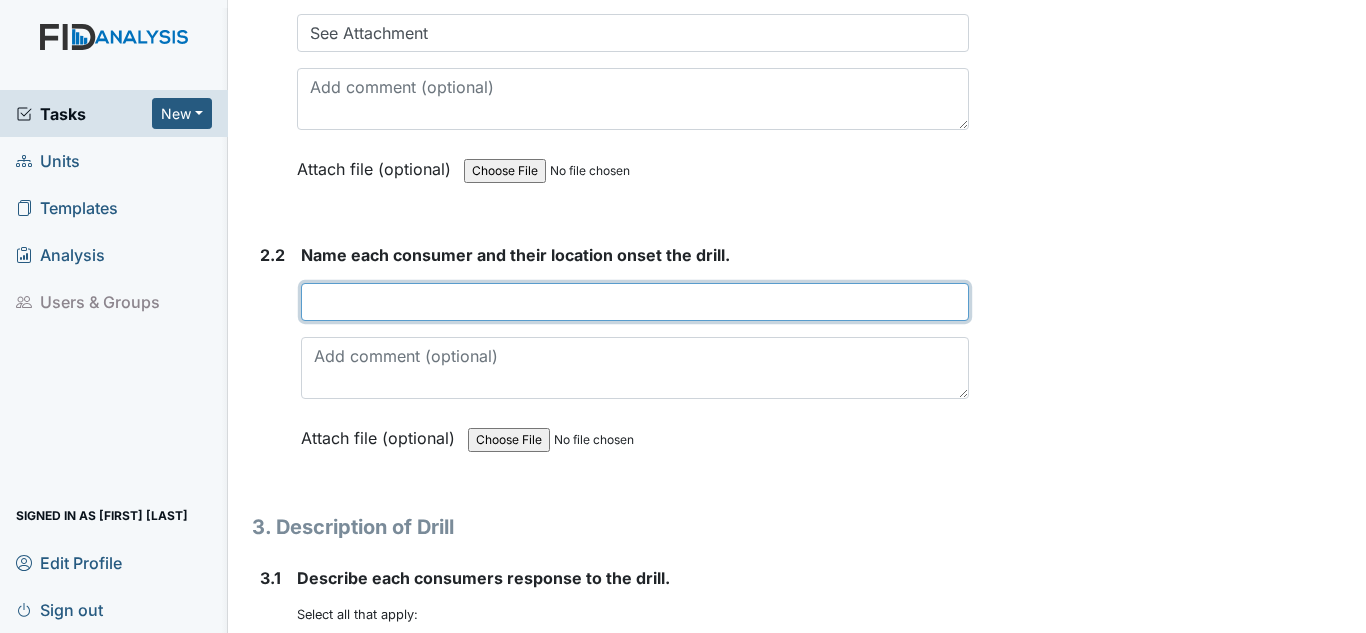 click at bounding box center (635, 302) 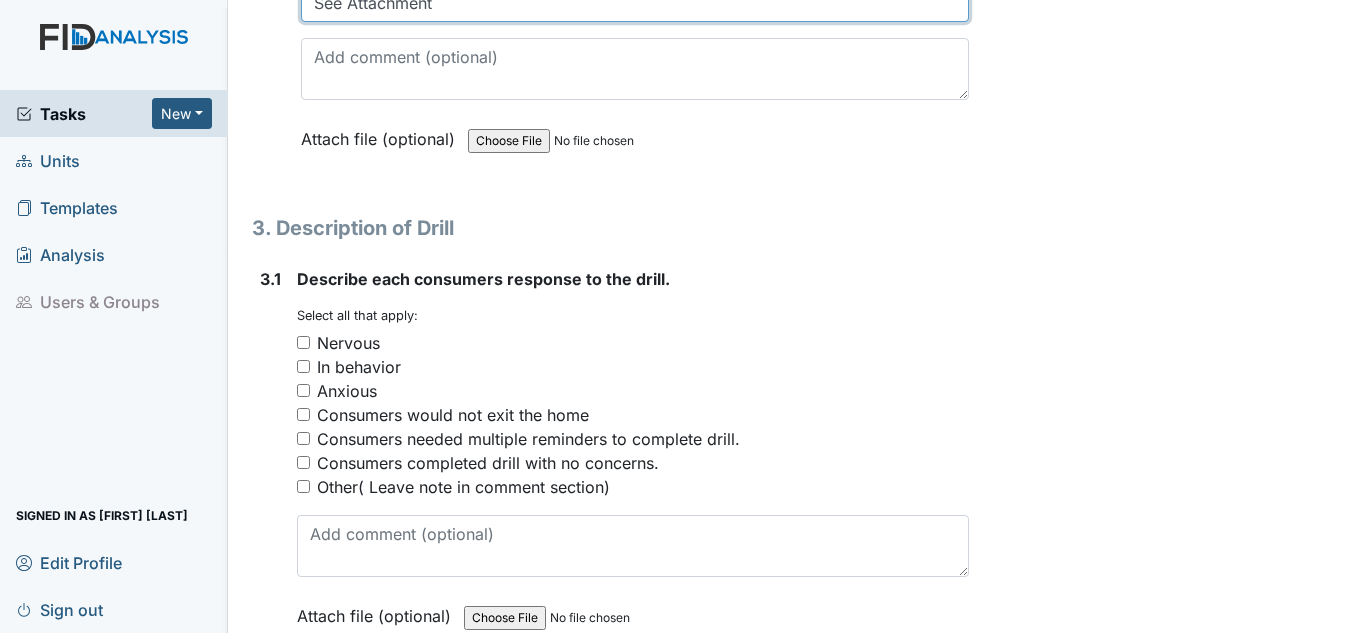 scroll, scrollTop: 2000, scrollLeft: 0, axis: vertical 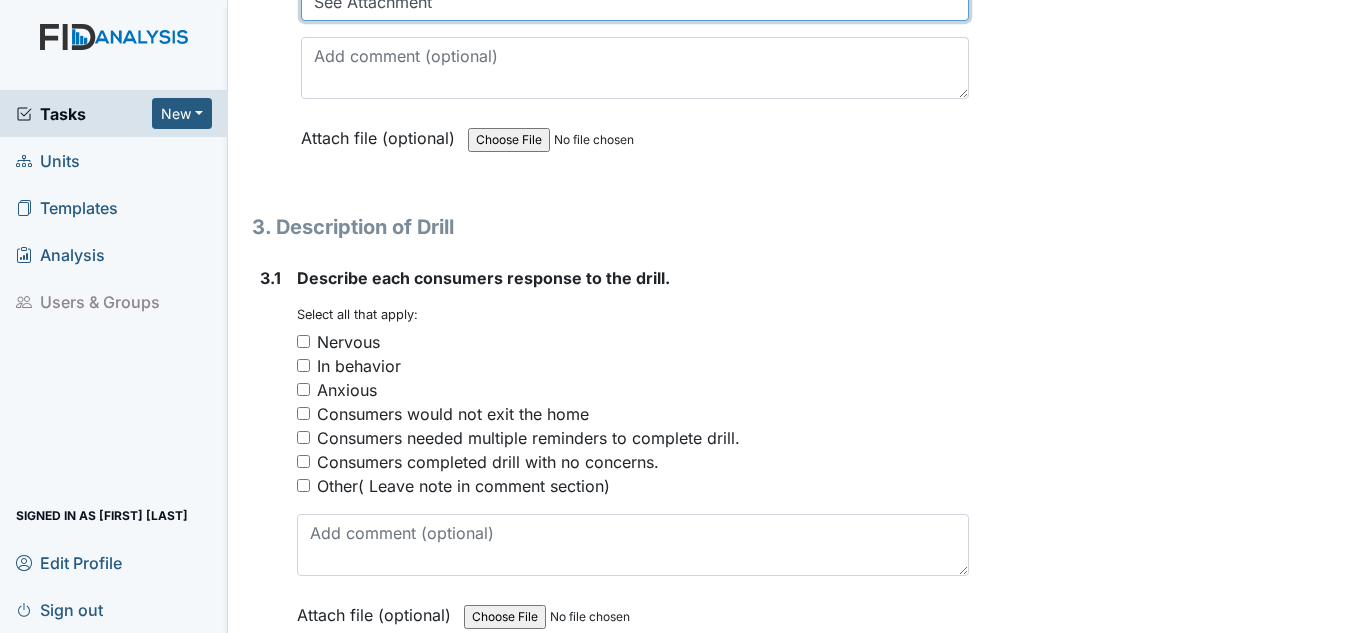 type on "See Attachment" 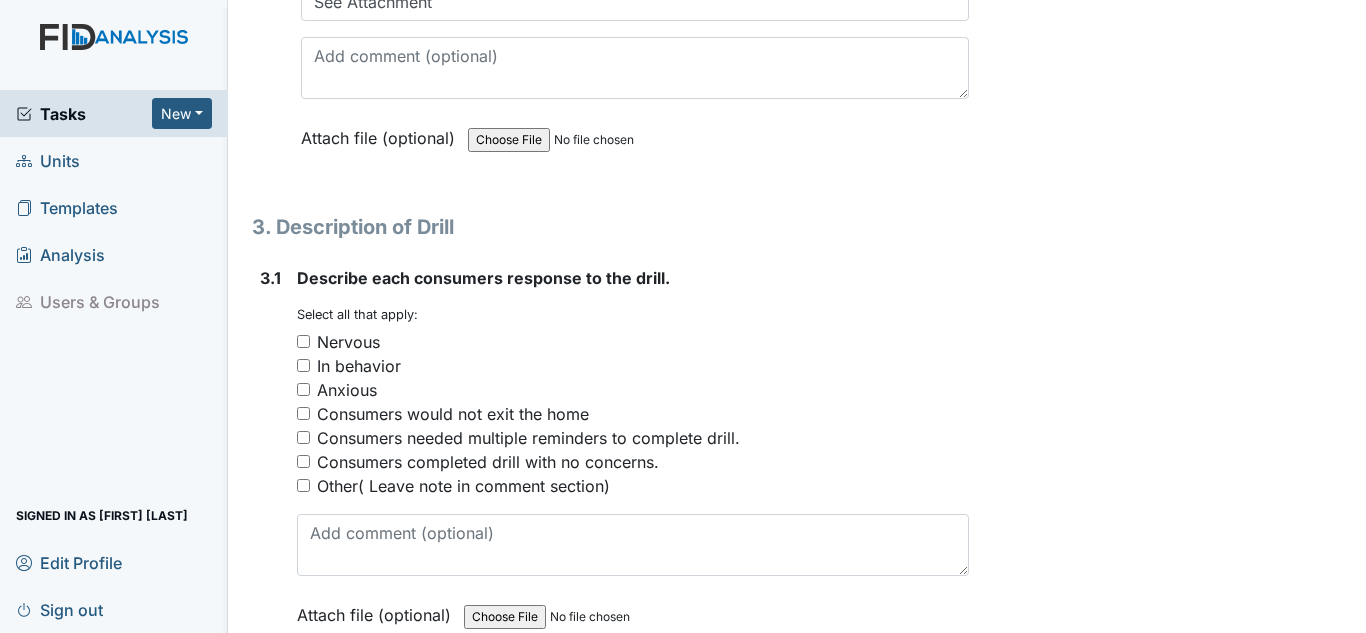 click on "Consumers completed drill with no concerns." at bounding box center [488, 462] 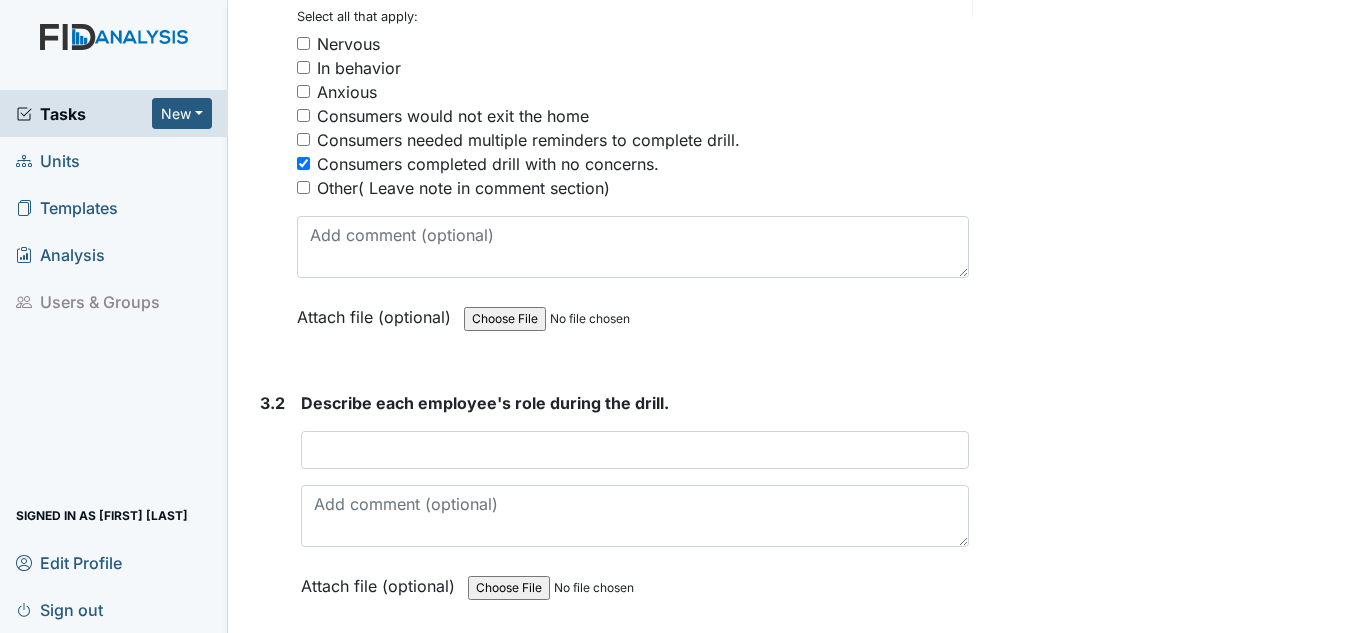 scroll, scrollTop: 2300, scrollLeft: 0, axis: vertical 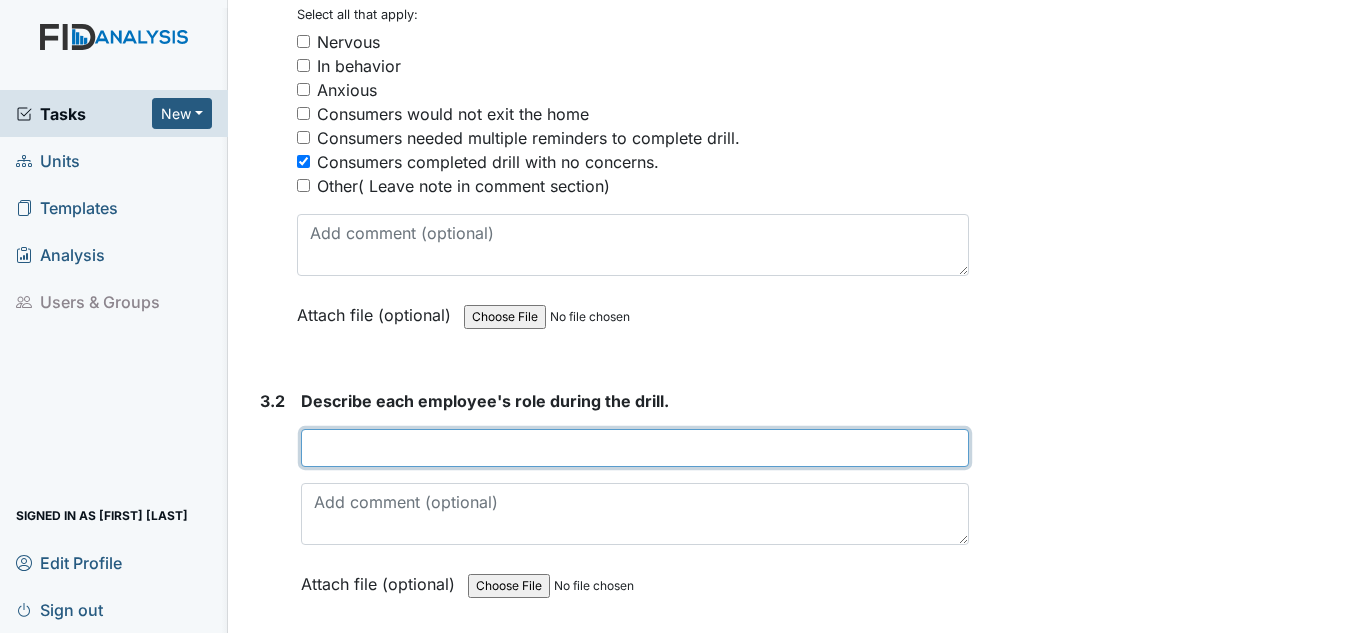 click at bounding box center (635, 448) 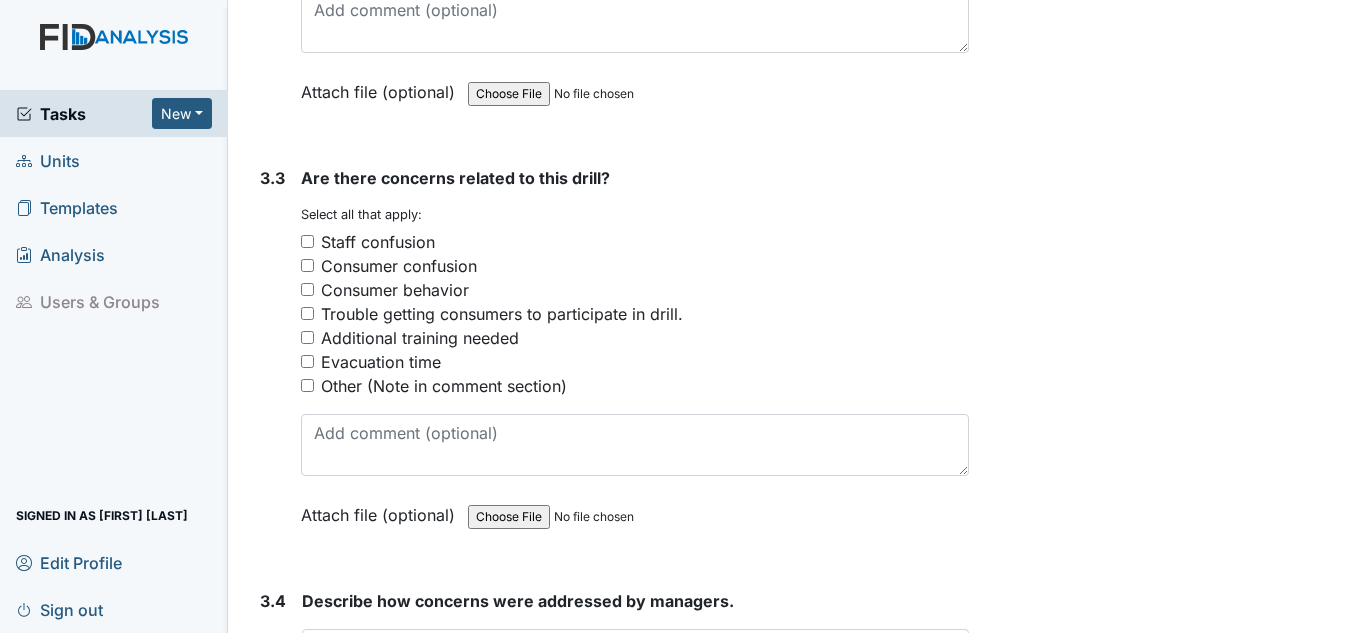 scroll, scrollTop: 2800, scrollLeft: 0, axis: vertical 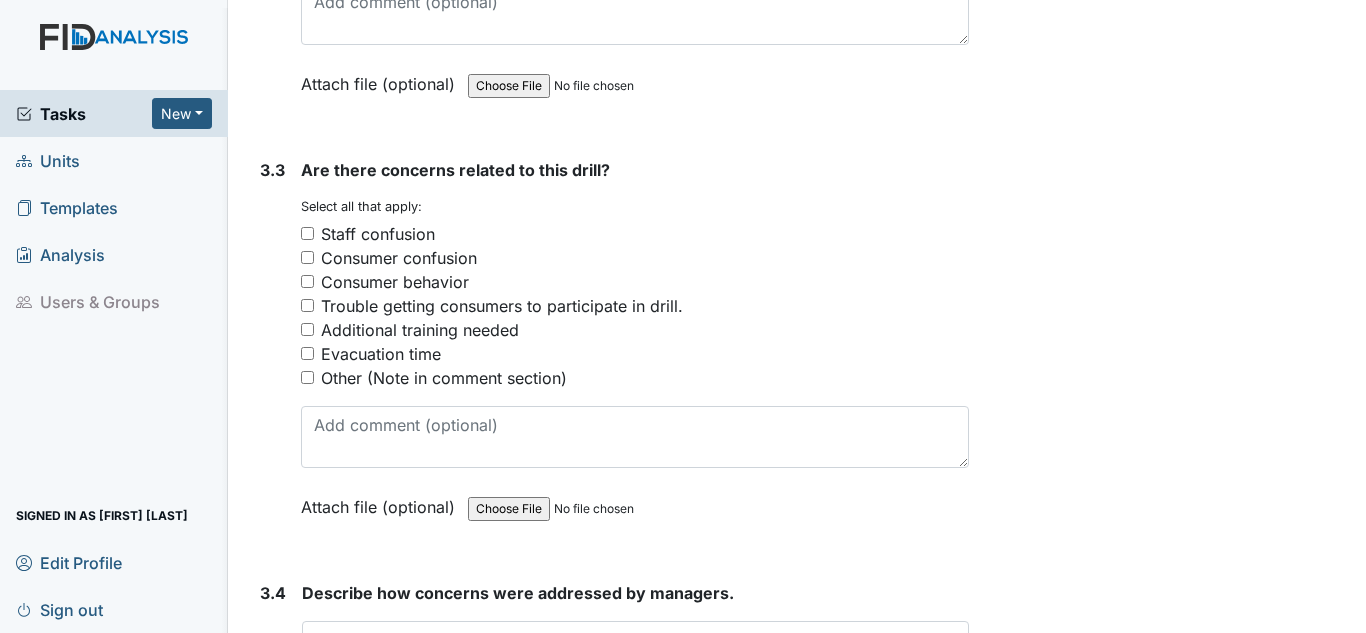 type on "See Attachment" 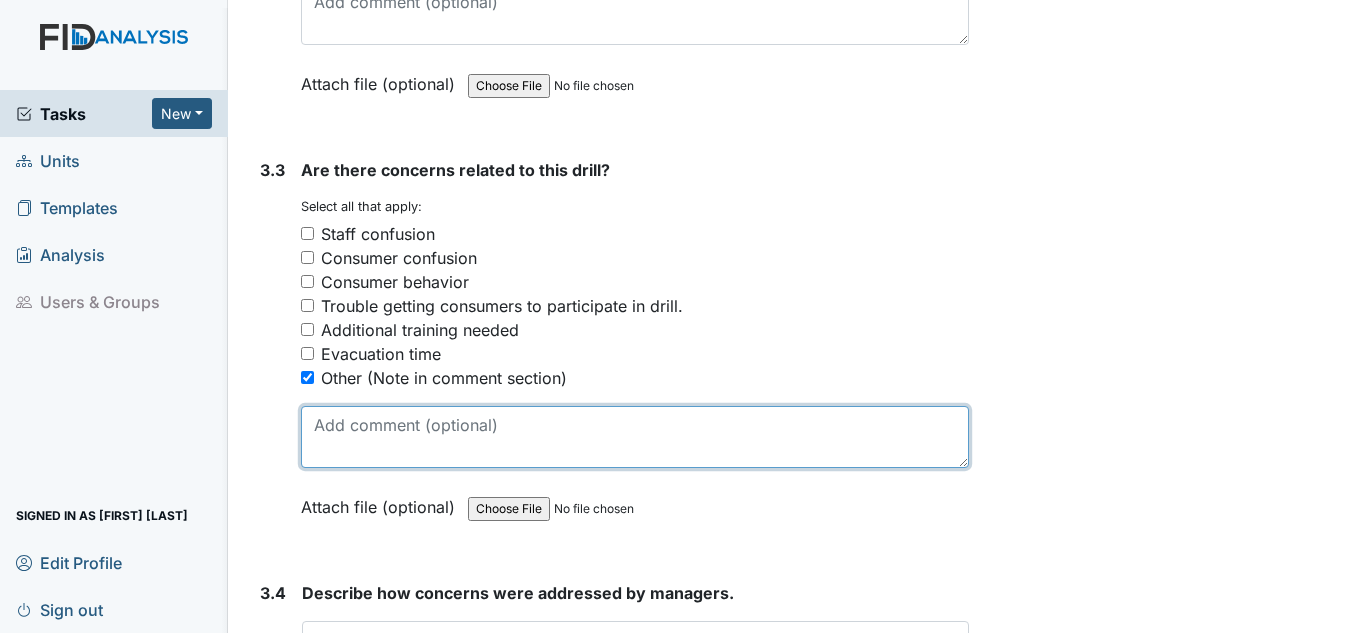 click at bounding box center (635, 437) 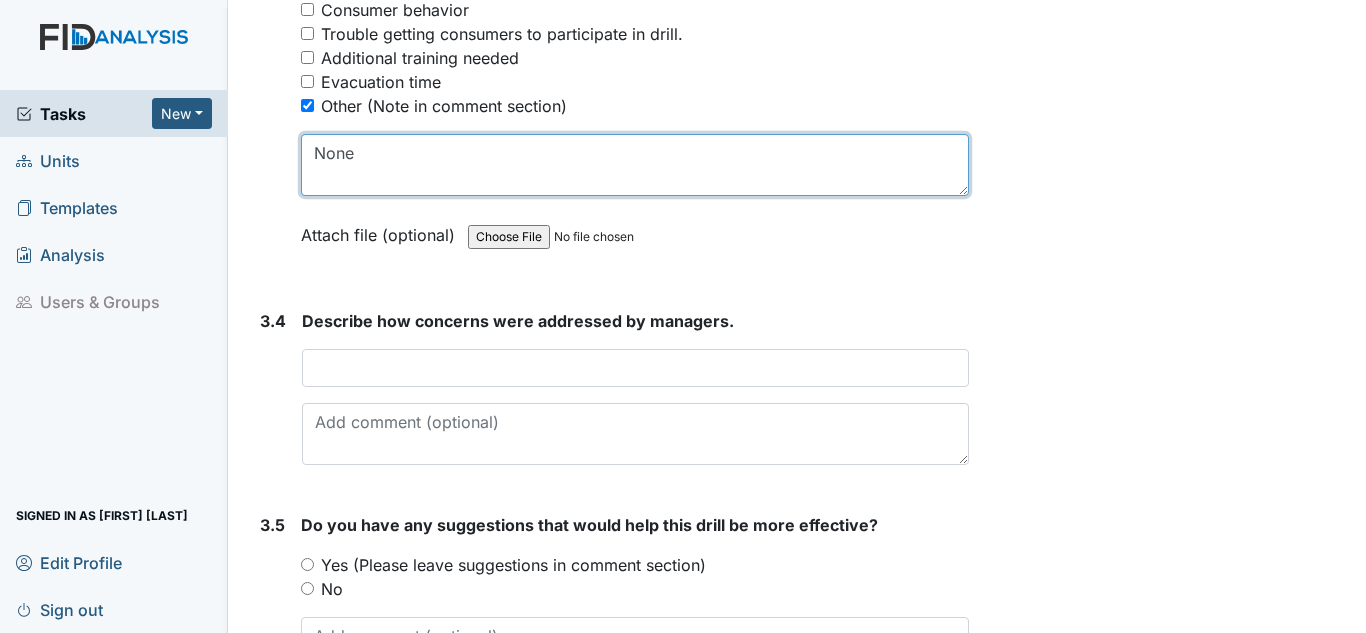 scroll, scrollTop: 3100, scrollLeft: 0, axis: vertical 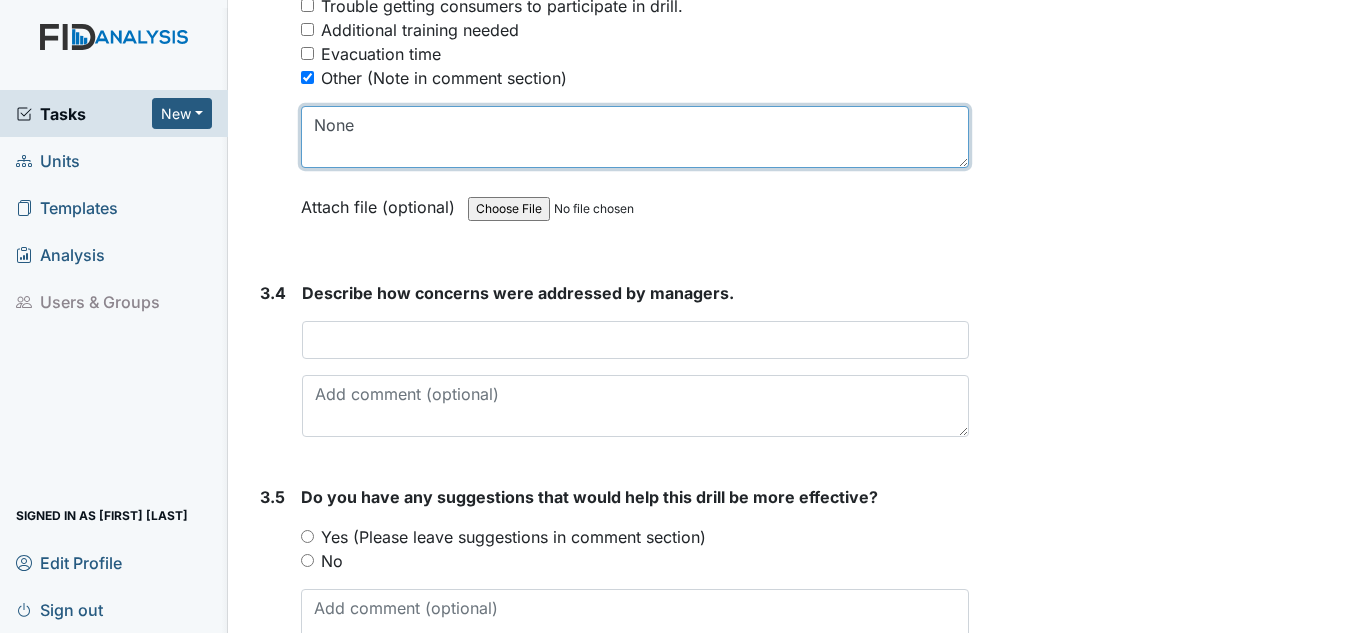 type on "None" 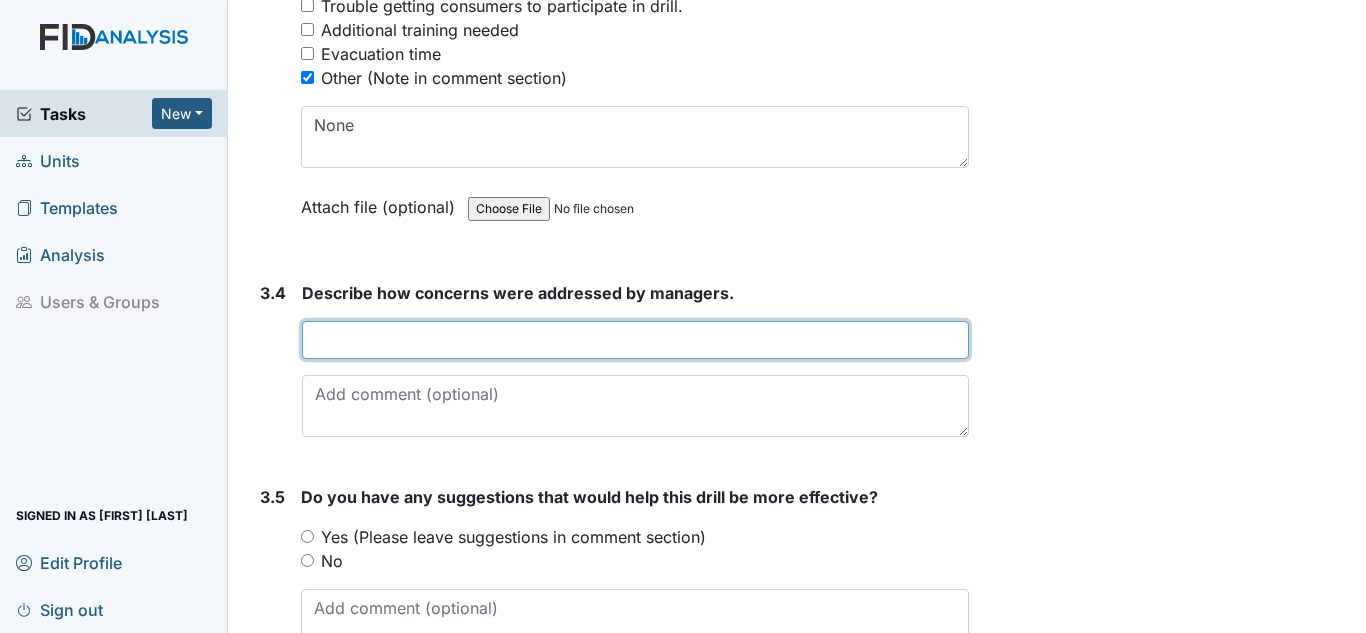 click at bounding box center (635, 340) 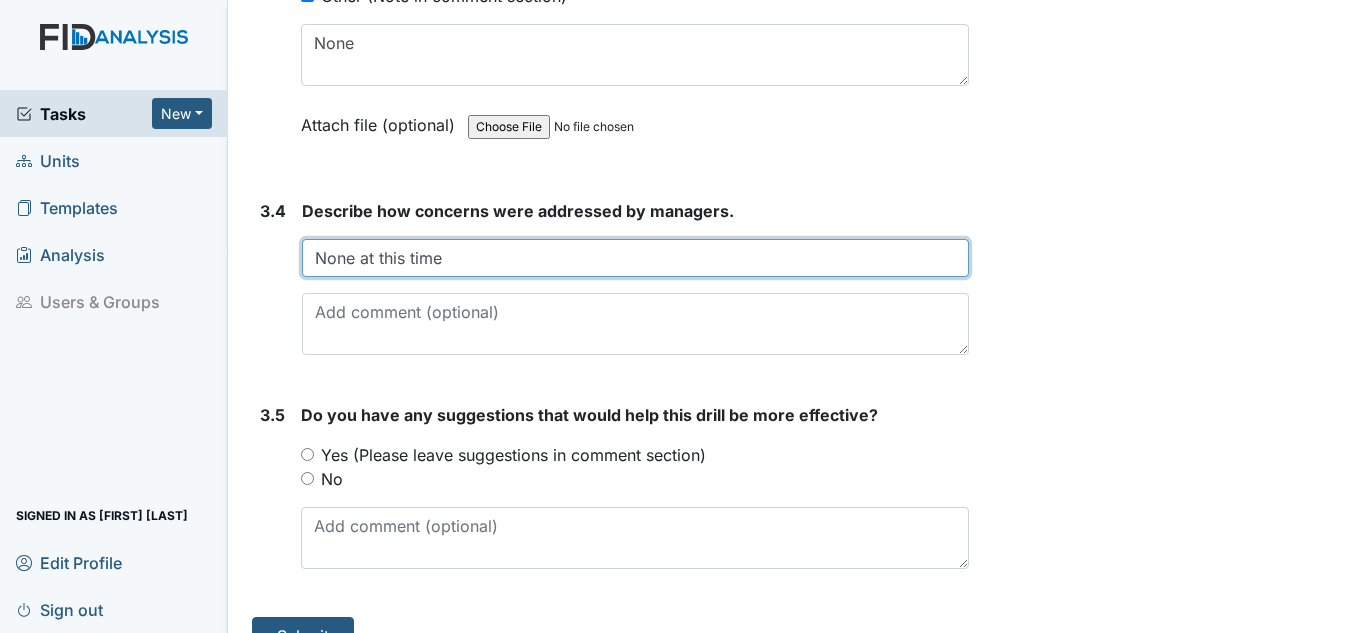 scroll, scrollTop: 3220, scrollLeft: 0, axis: vertical 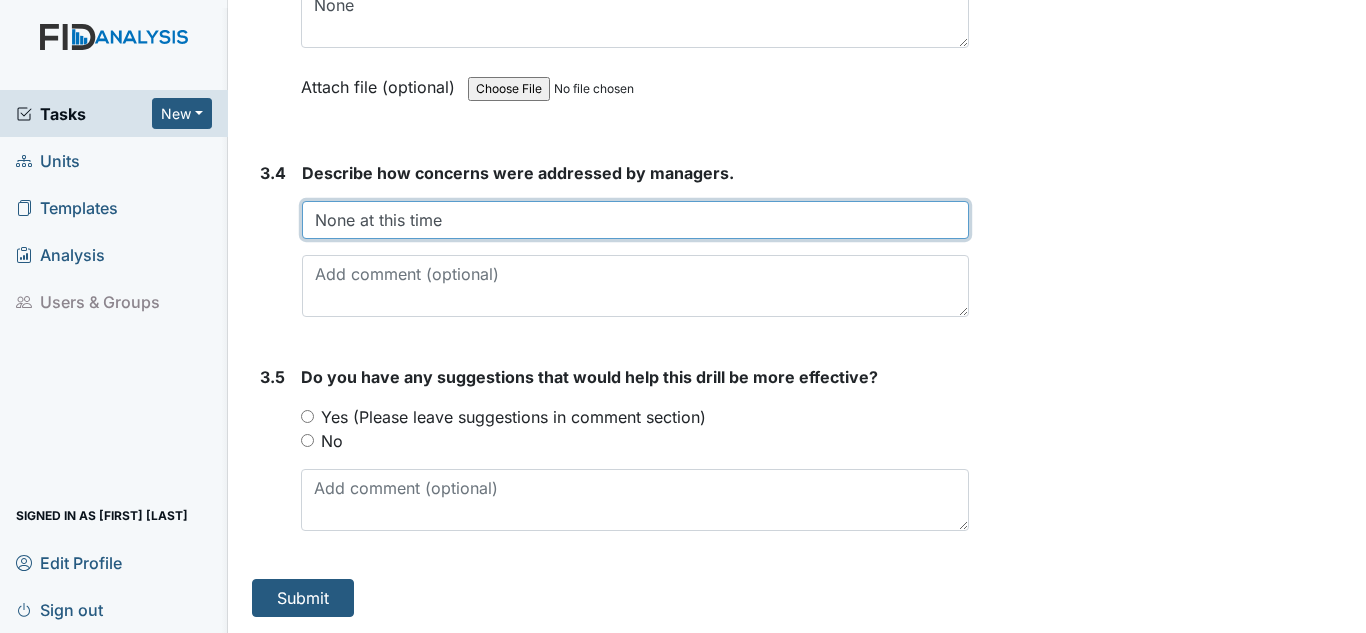 click on "None at this time" at bounding box center (635, 220) 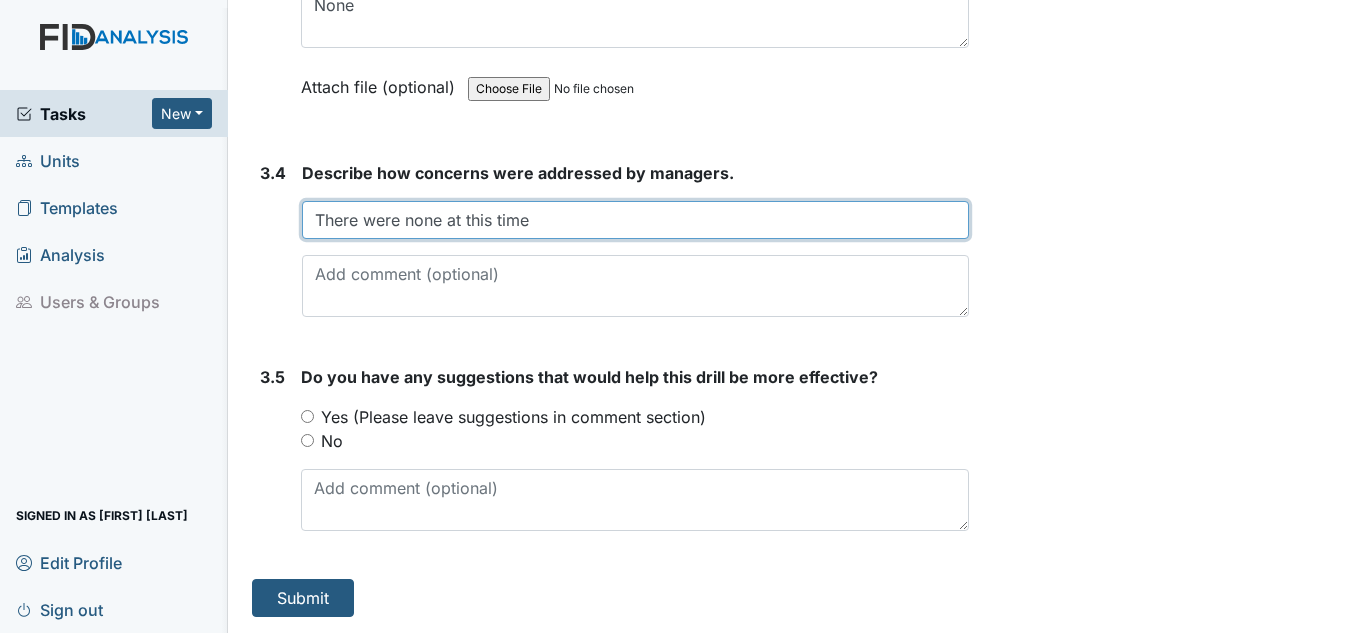 type on "There were none at this time" 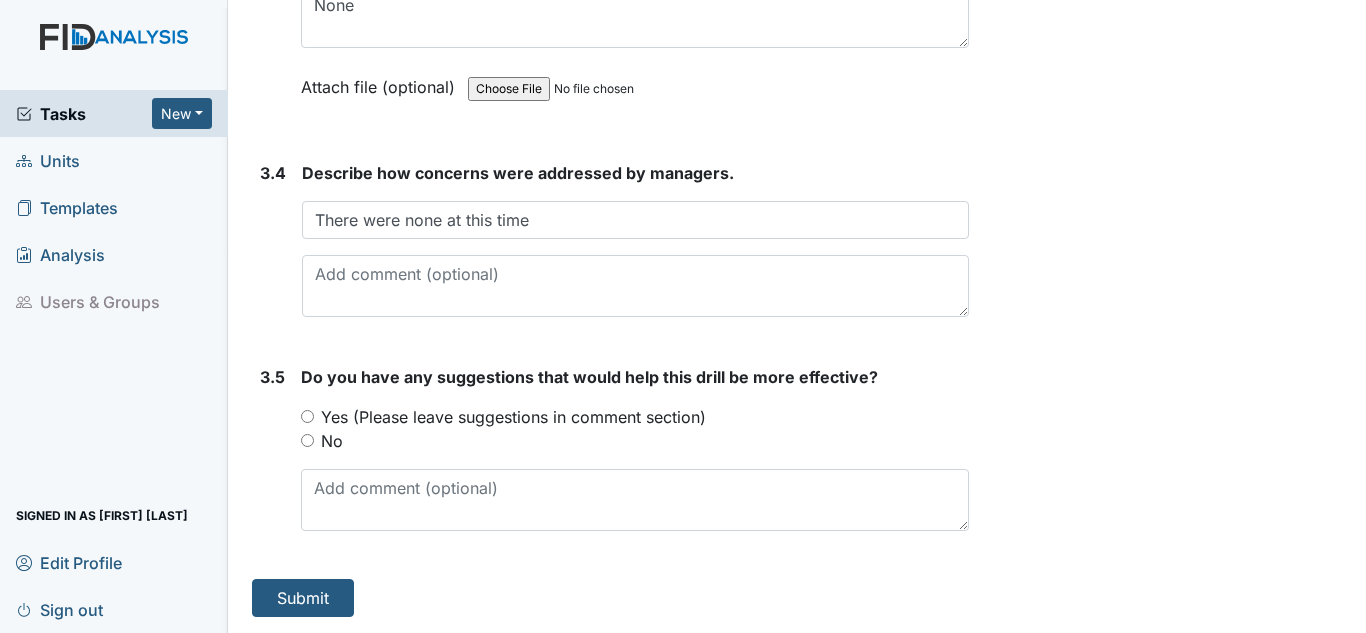 click on "3.5
Do you have any suggestions that would help this drill be more effective?
You must select one of the below options.
Yes (Please leave suggestions in comment section)
No" at bounding box center (610, 456) 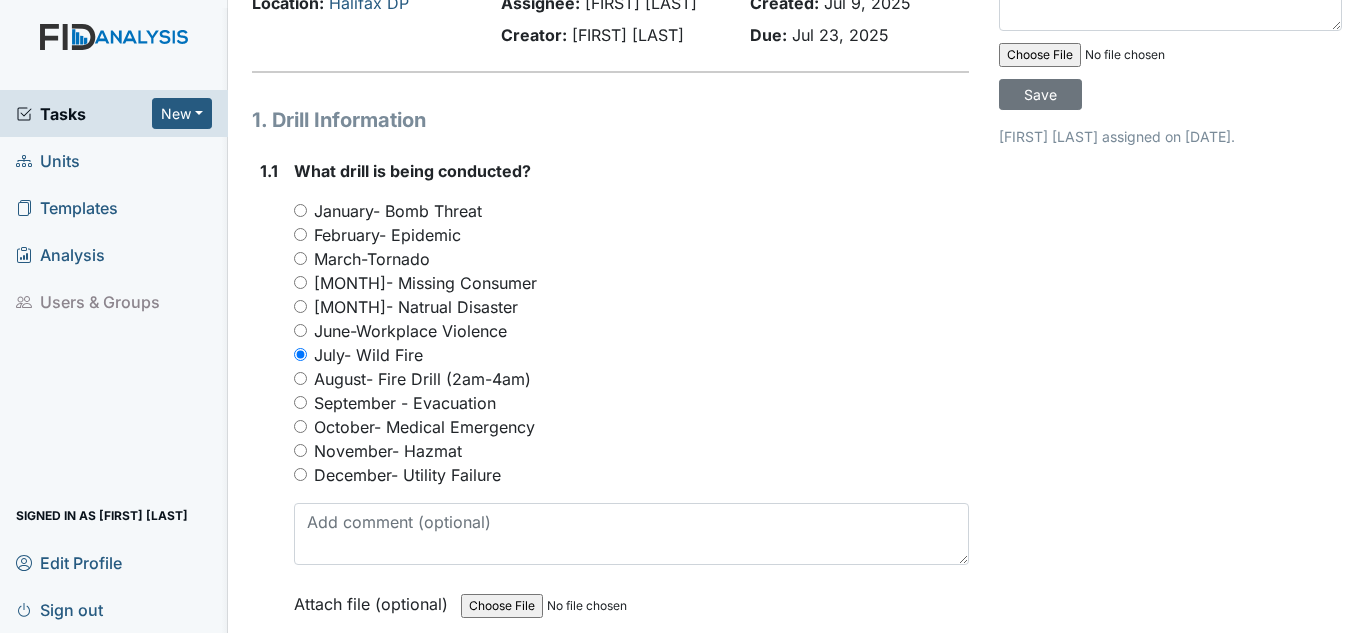 scroll, scrollTop: 0, scrollLeft: 0, axis: both 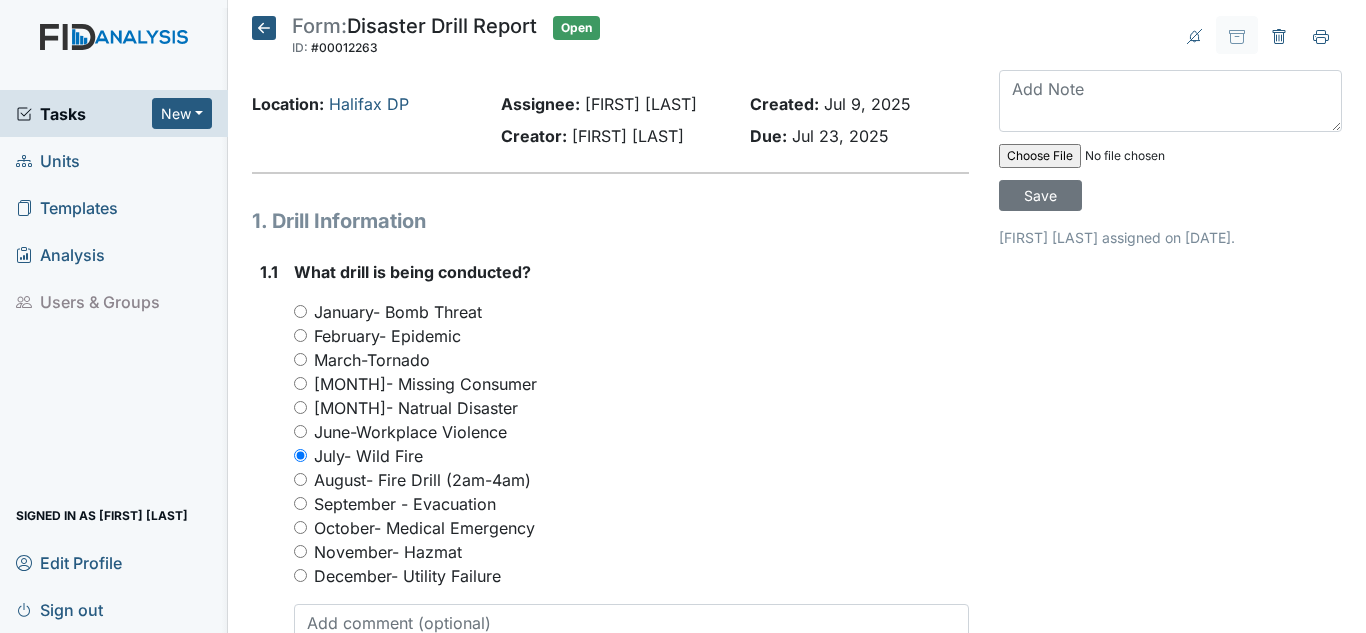 click at bounding box center [1135, 156] 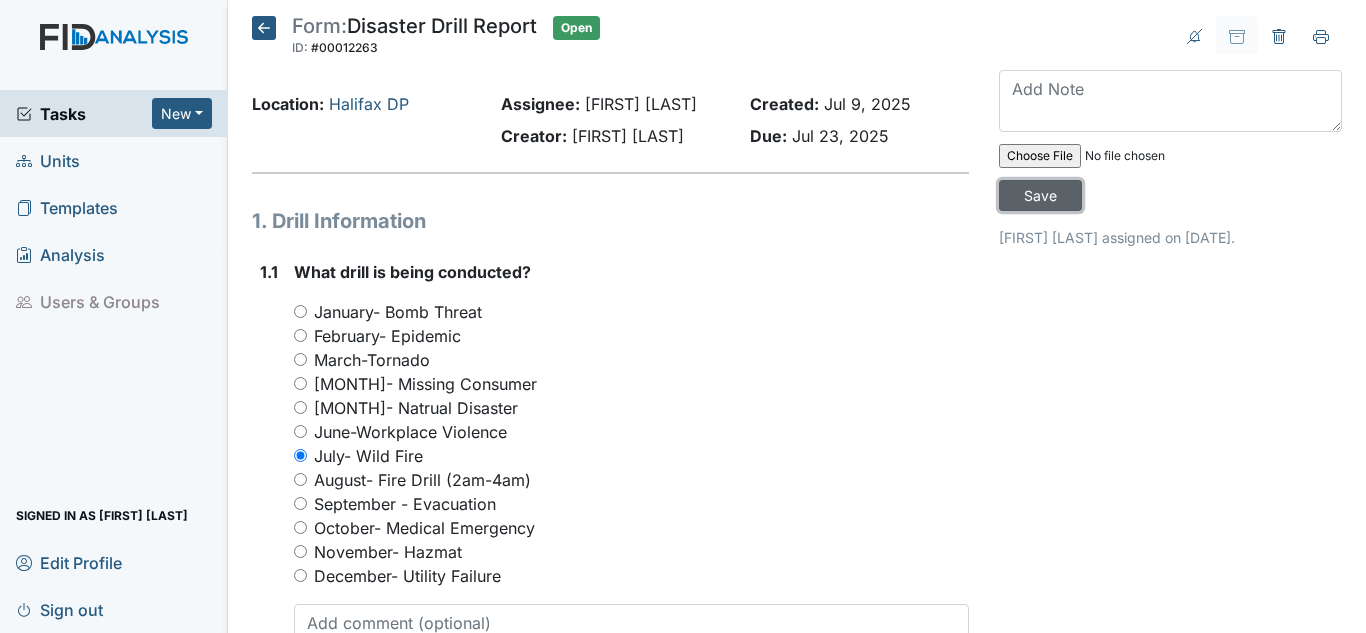 click on "Save" at bounding box center (1040, 195) 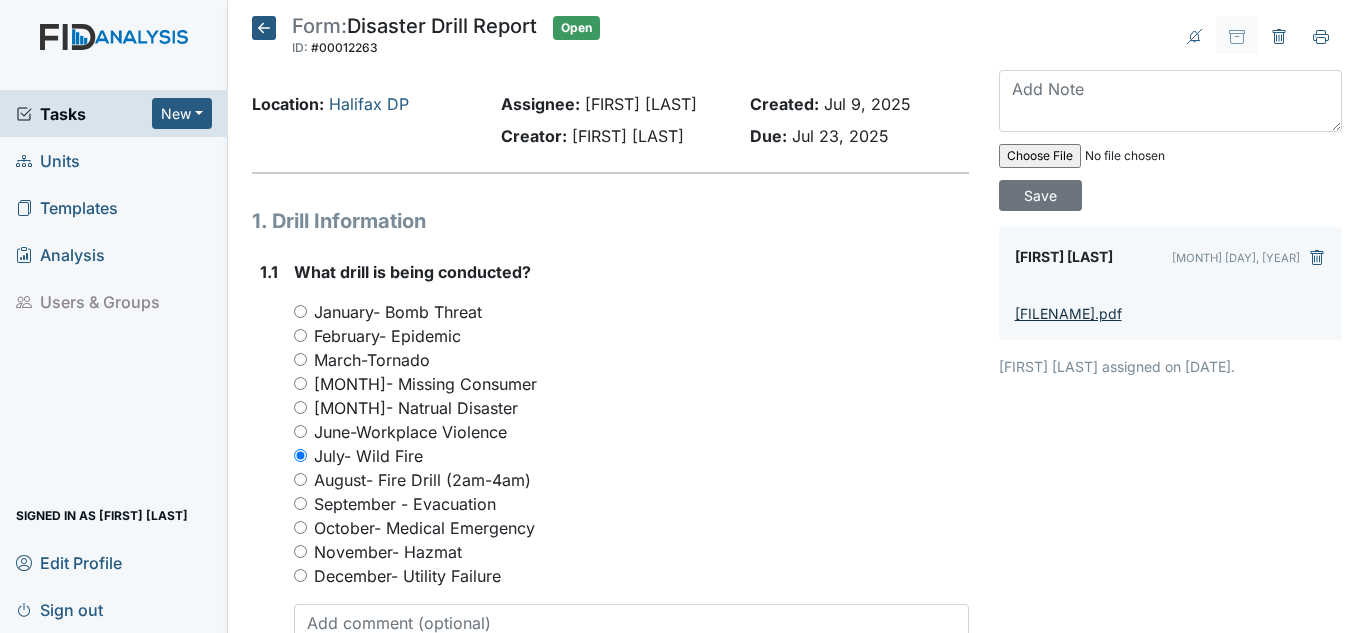 click on "Disaster Drill for July 2025.pdf" at bounding box center (1068, 313) 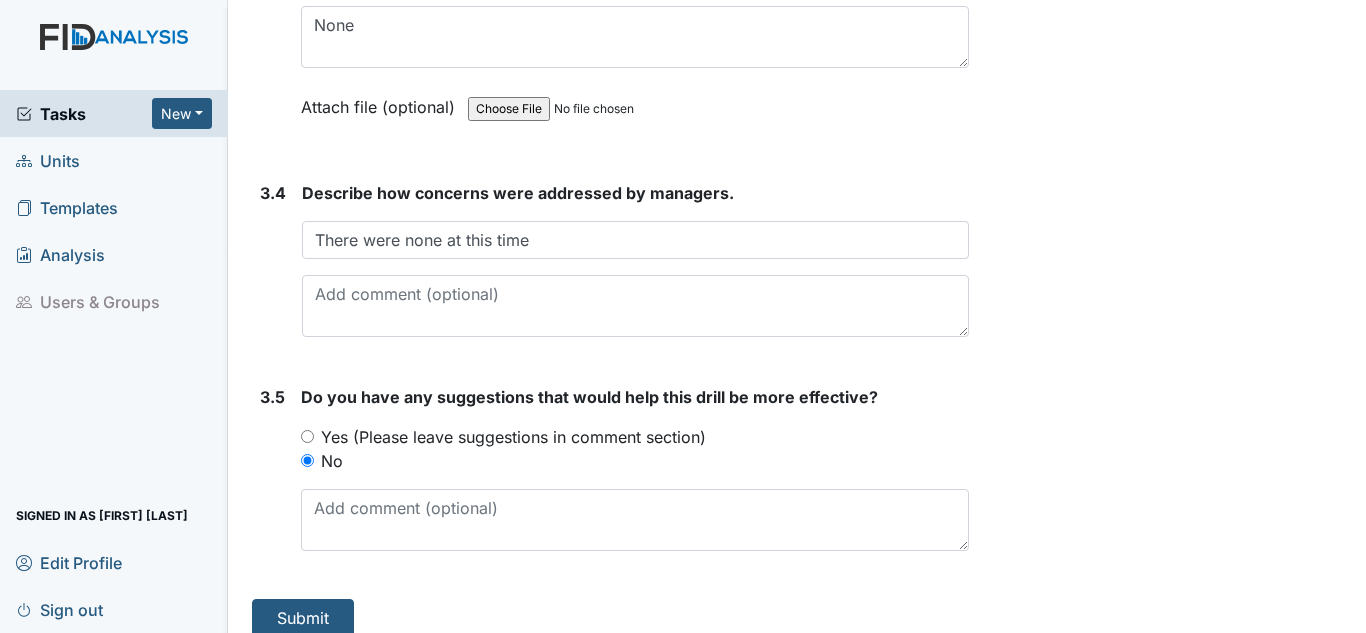 scroll, scrollTop: 3220, scrollLeft: 0, axis: vertical 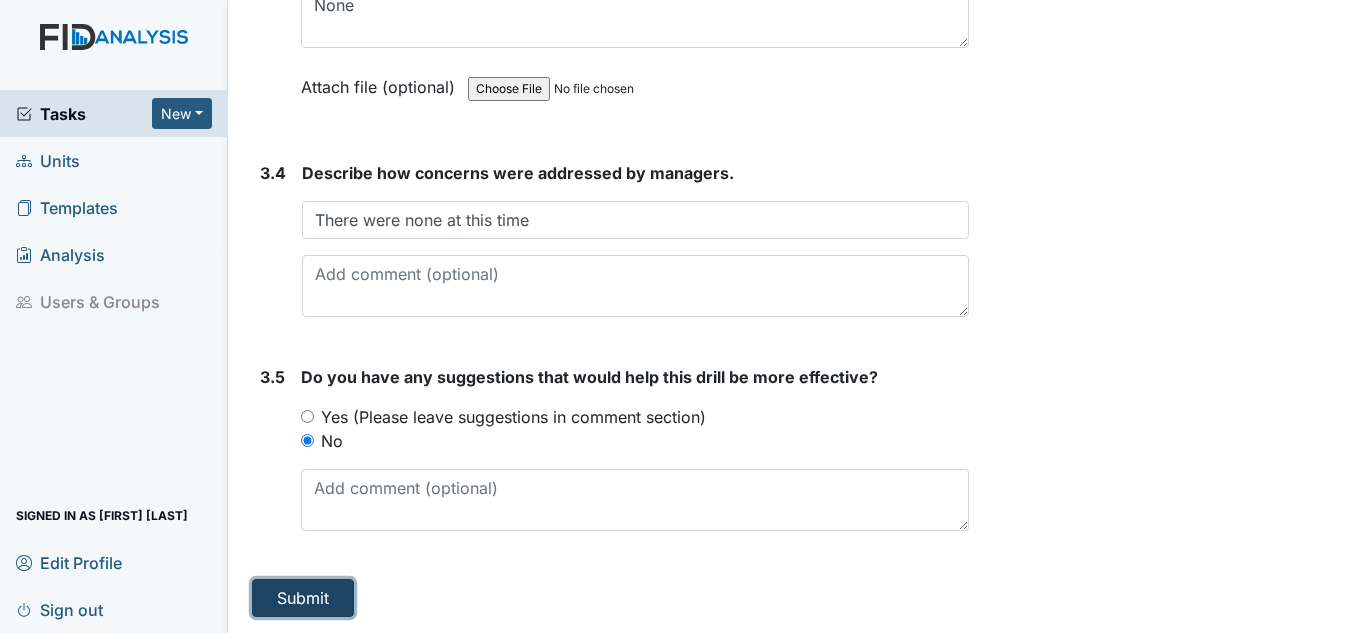 click on "Submit" at bounding box center [303, 598] 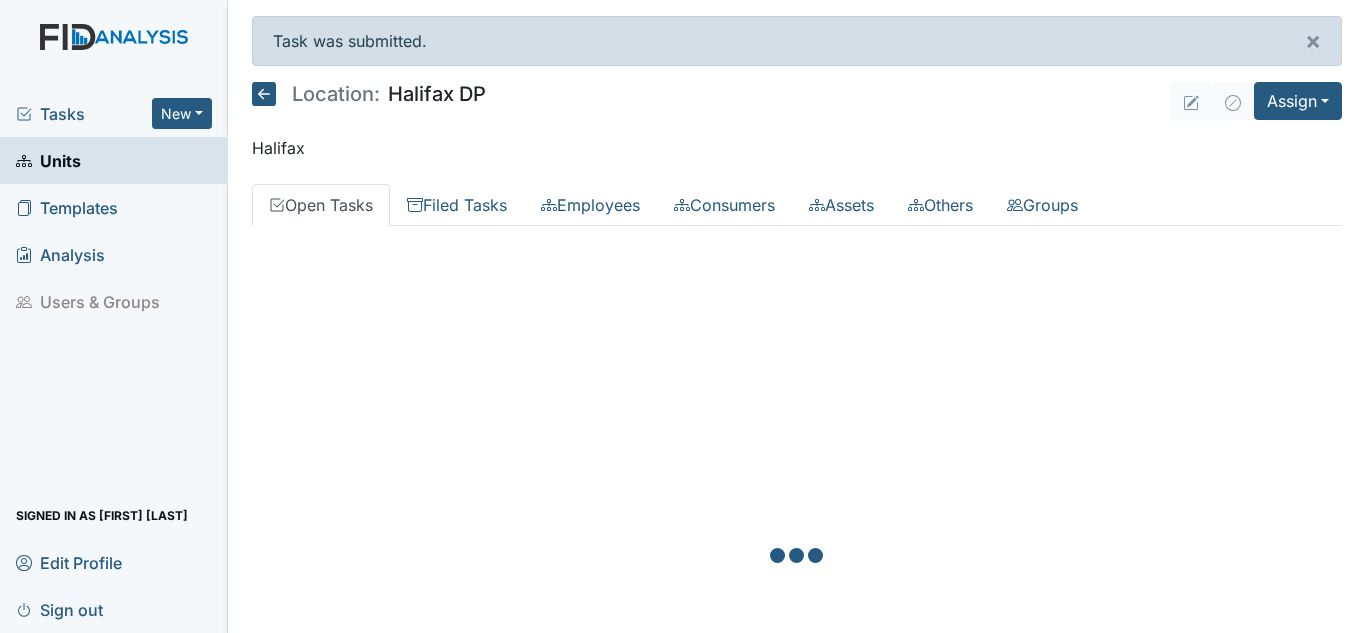scroll, scrollTop: 0, scrollLeft: 0, axis: both 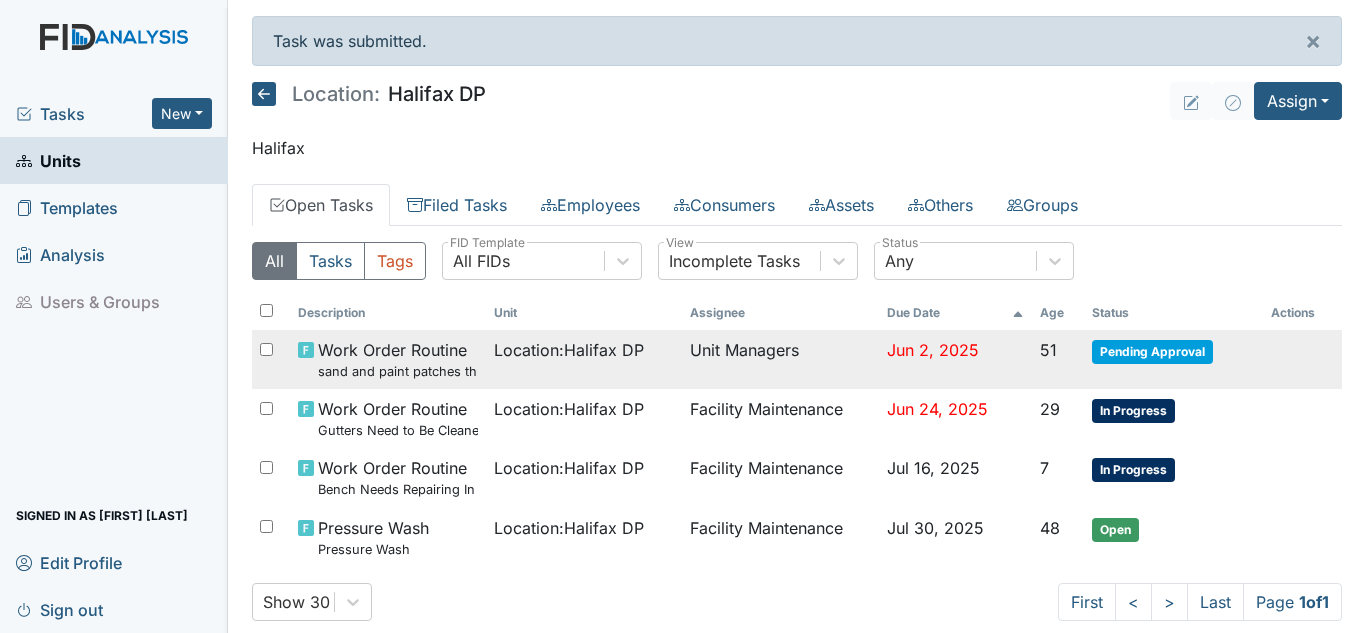 click on "Pending Approval" at bounding box center (1152, 352) 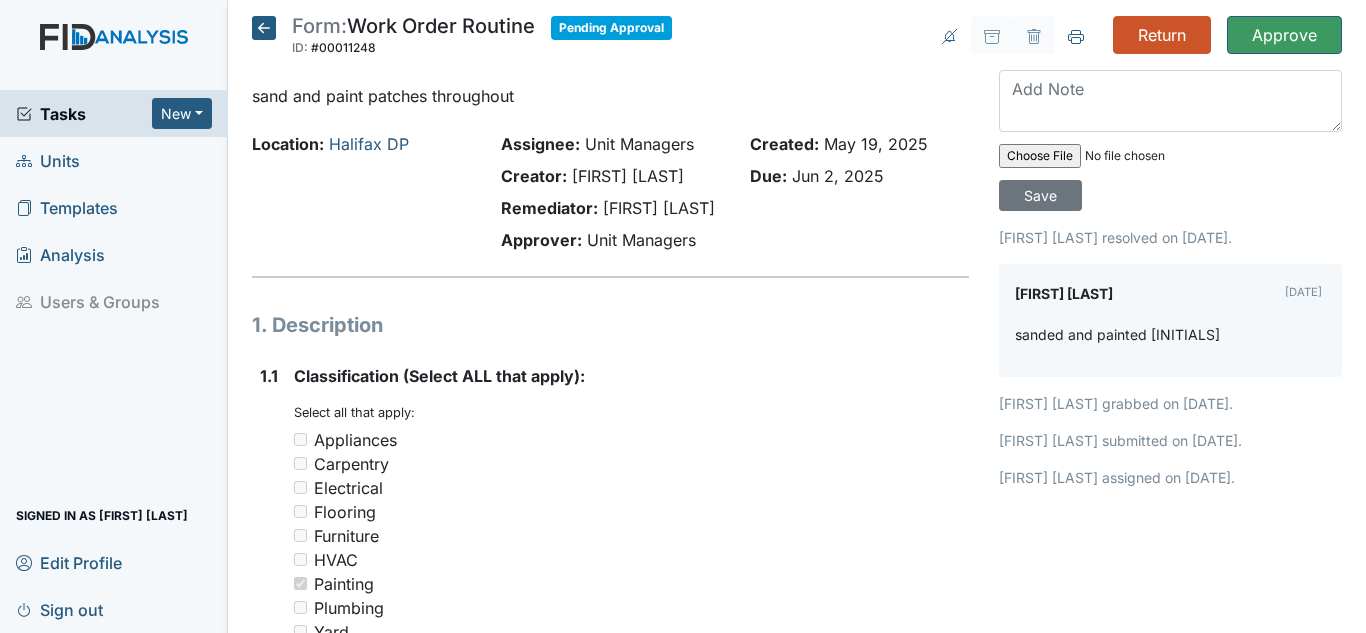 scroll, scrollTop: 0, scrollLeft: 0, axis: both 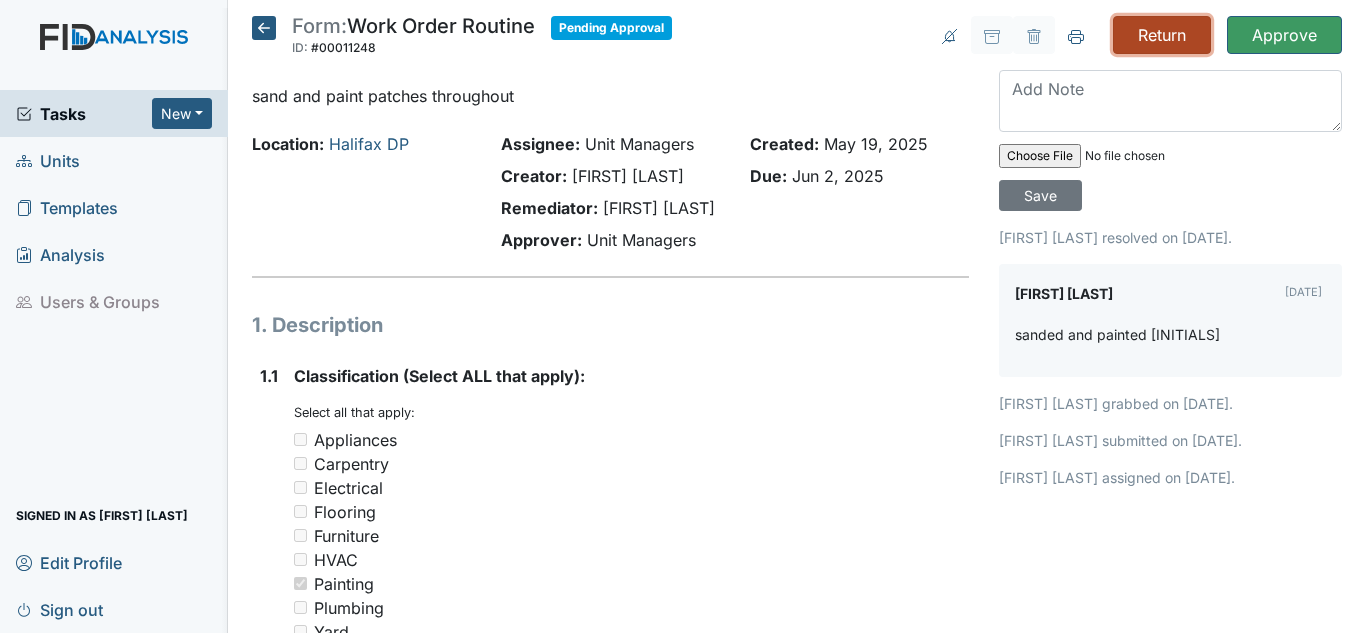 click on "Return" at bounding box center [1162, 35] 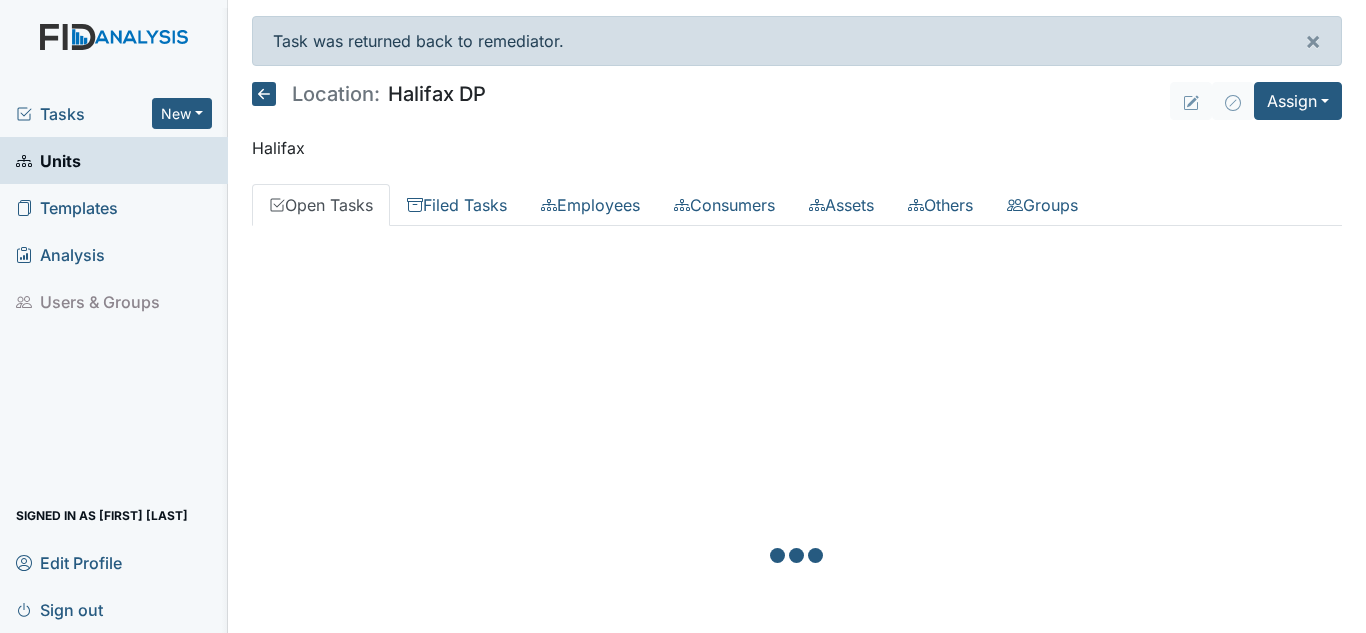 scroll, scrollTop: 0, scrollLeft: 0, axis: both 